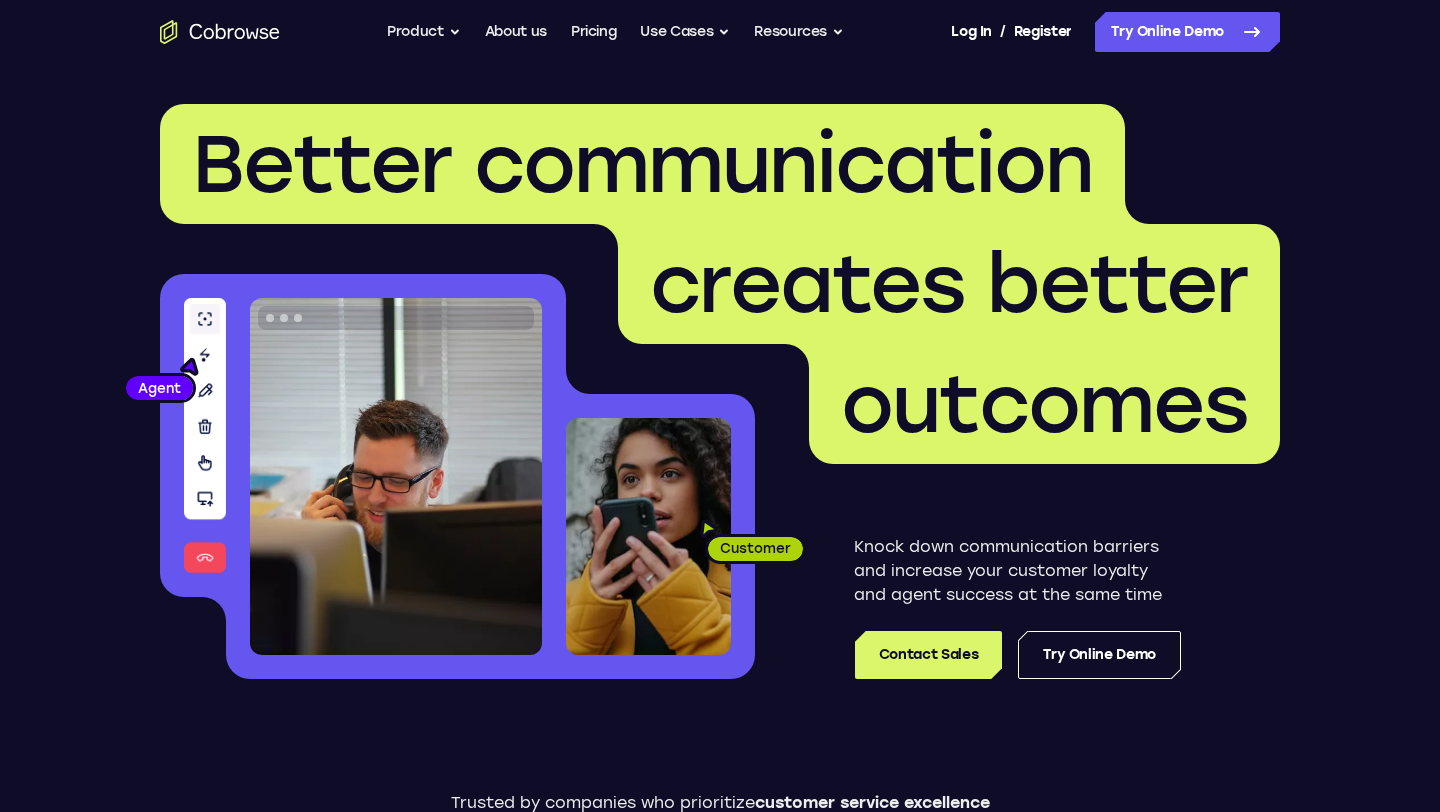 scroll, scrollTop: 0, scrollLeft: 0, axis: both 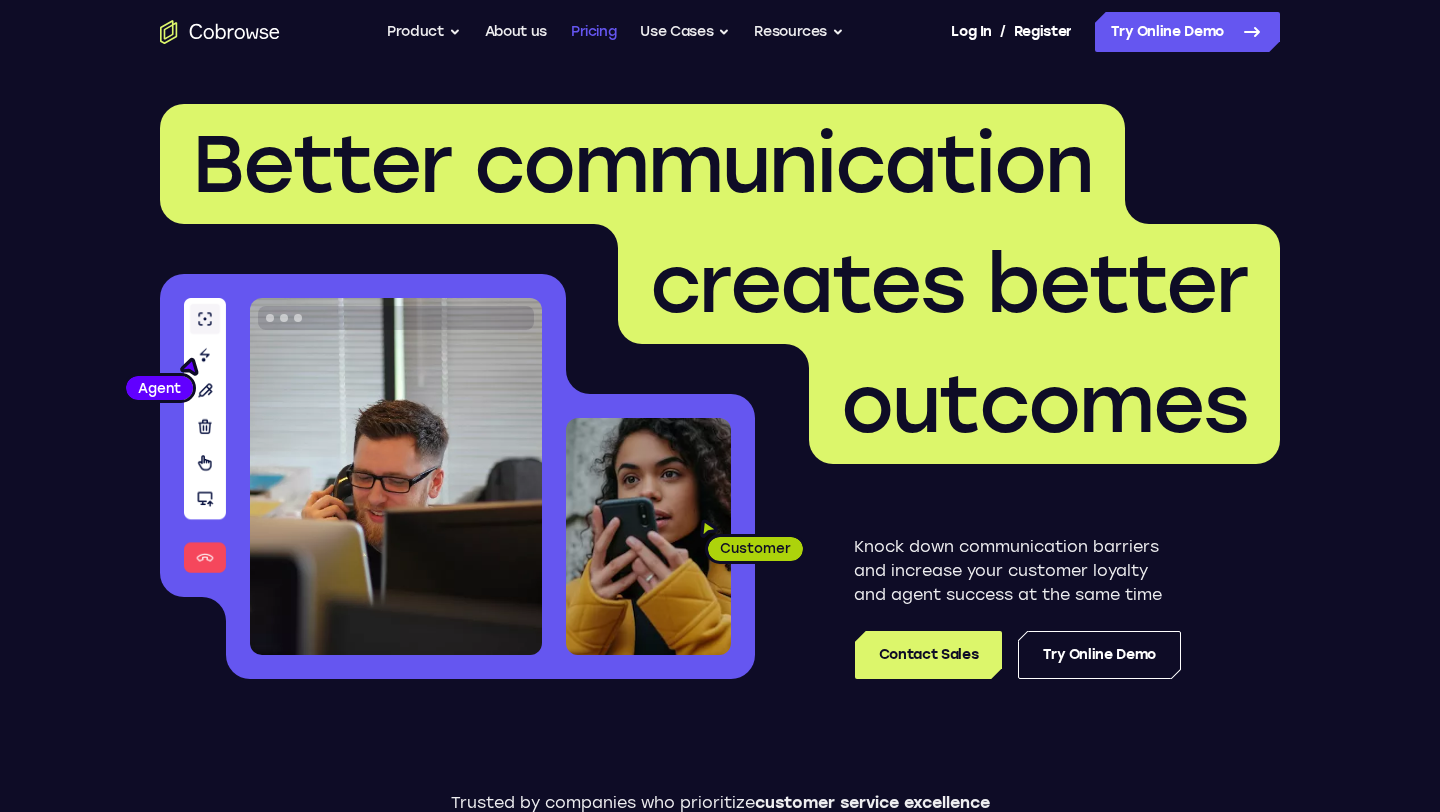 click on "Pricing" at bounding box center [594, 32] 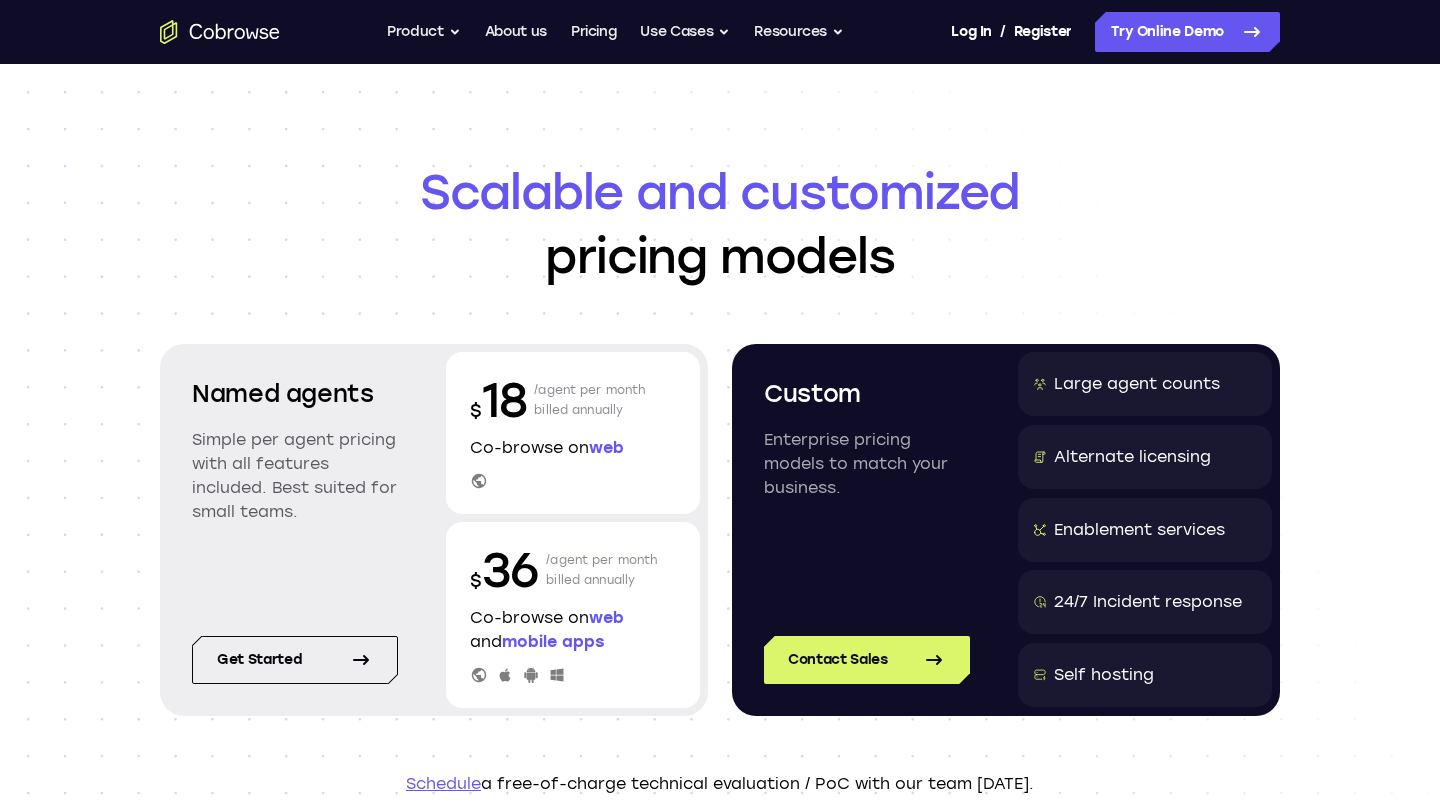 scroll, scrollTop: 0, scrollLeft: 0, axis: both 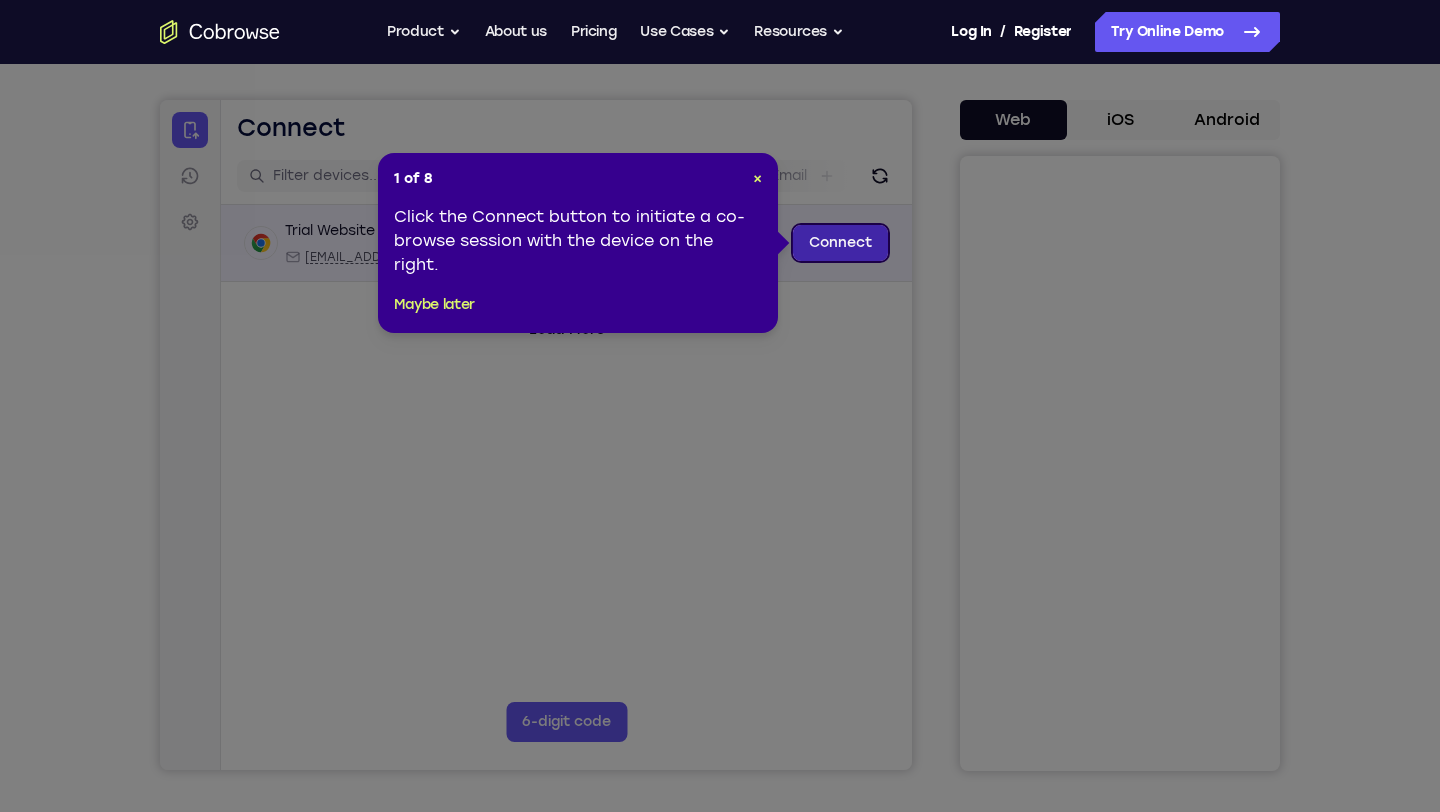 click on "Connect" at bounding box center (840, 243) 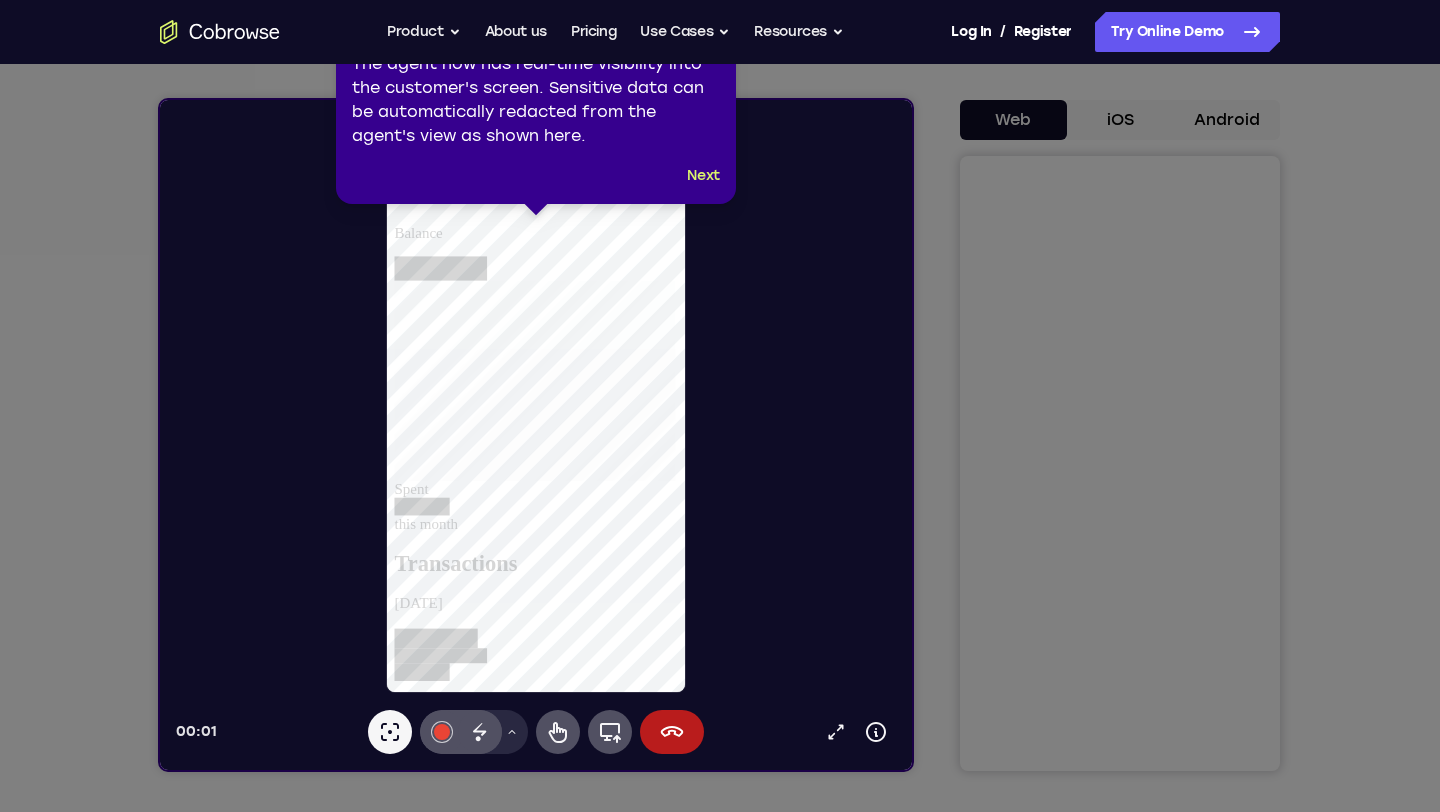 scroll, scrollTop: 0, scrollLeft: 0, axis: both 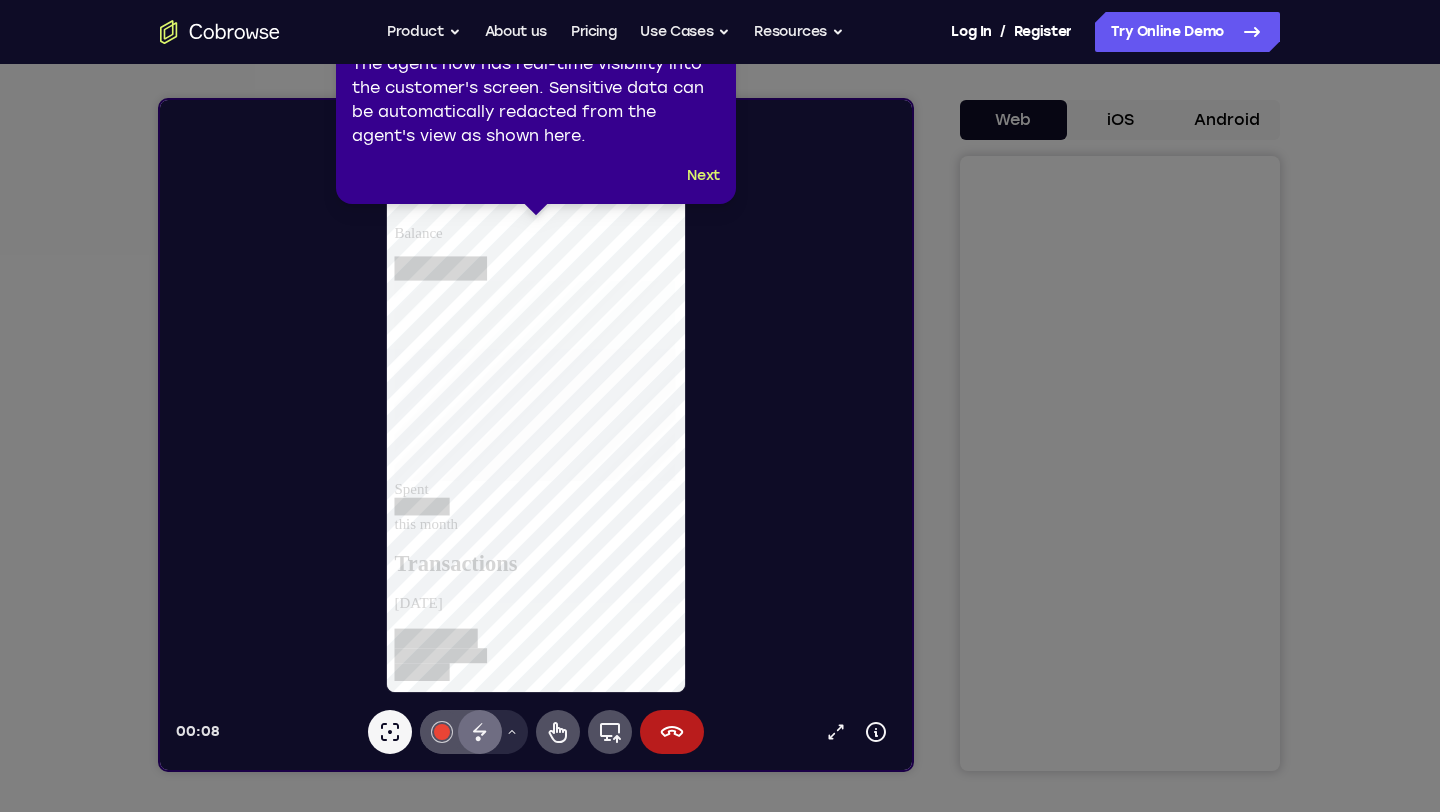 click 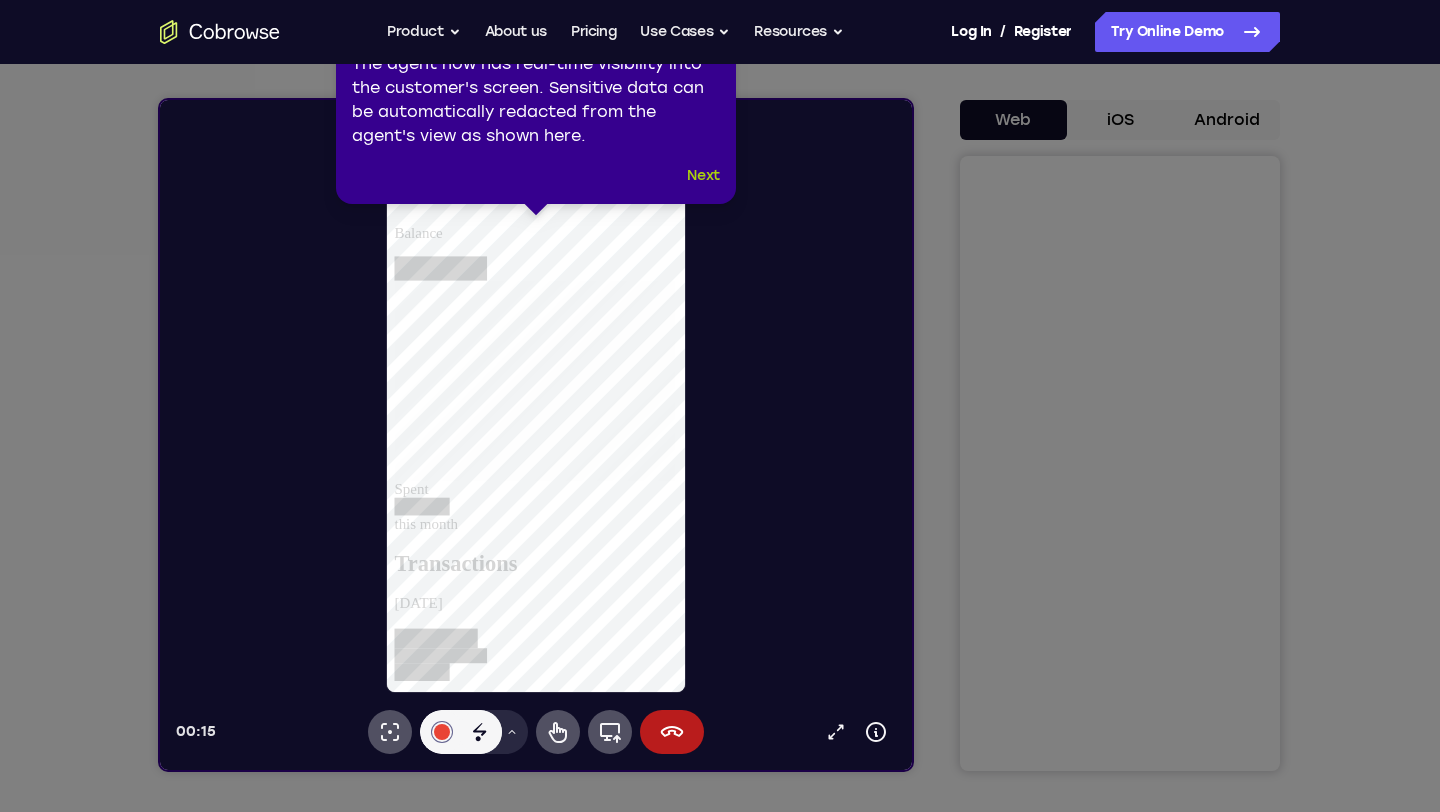 click on "Next" at bounding box center [703, 176] 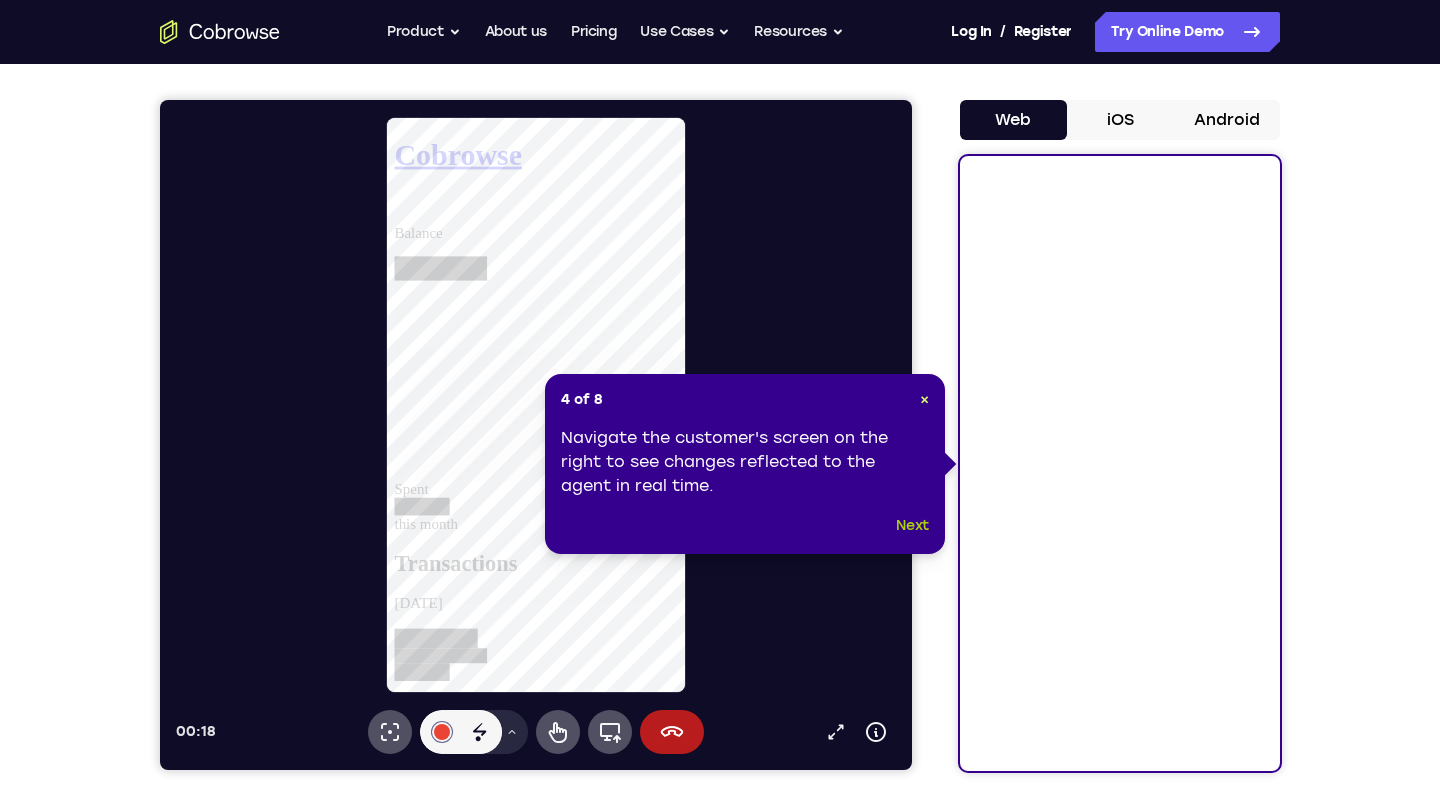 click on "Next" at bounding box center [912, 526] 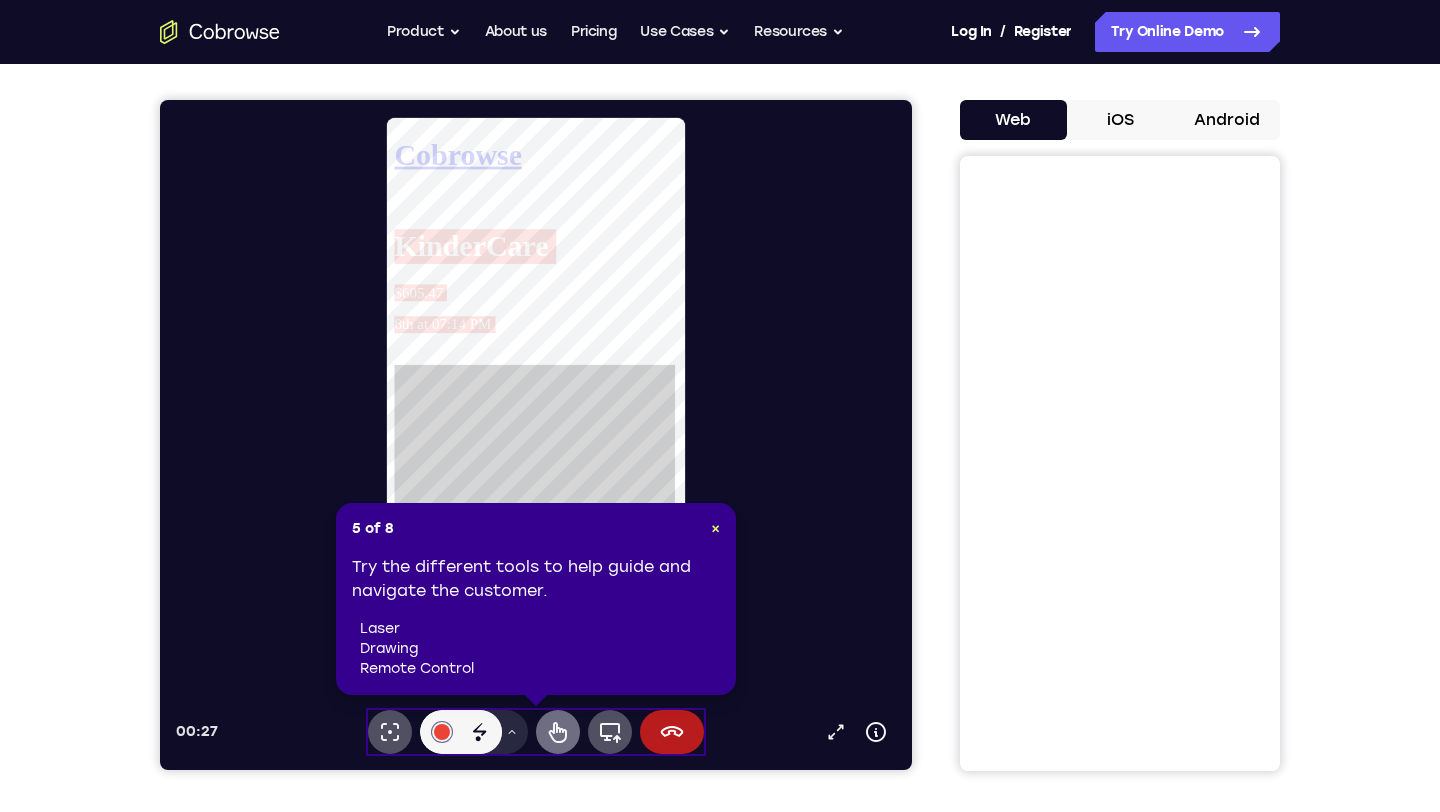 click 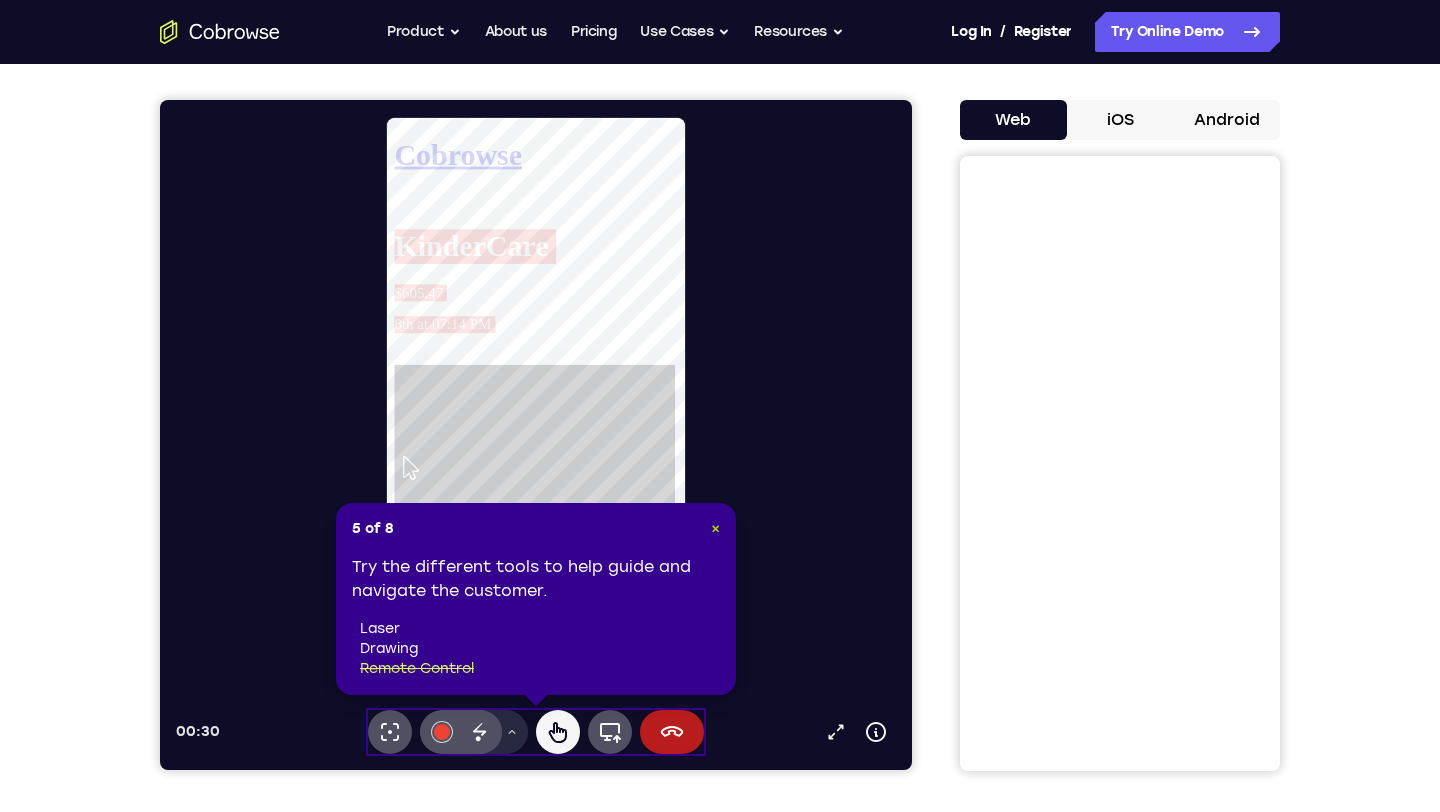 click on "×" at bounding box center [715, 528] 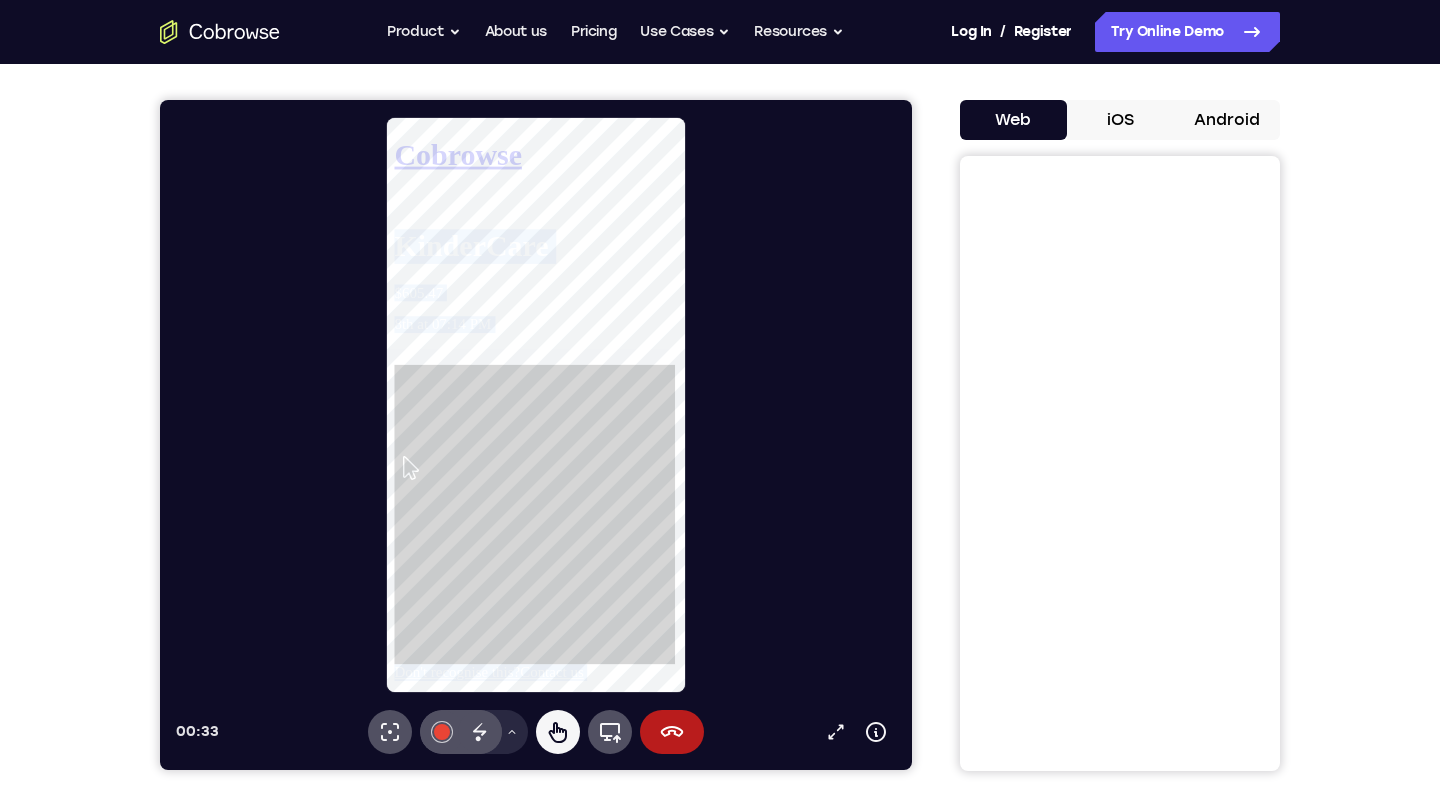 click at bounding box center (544, 541) 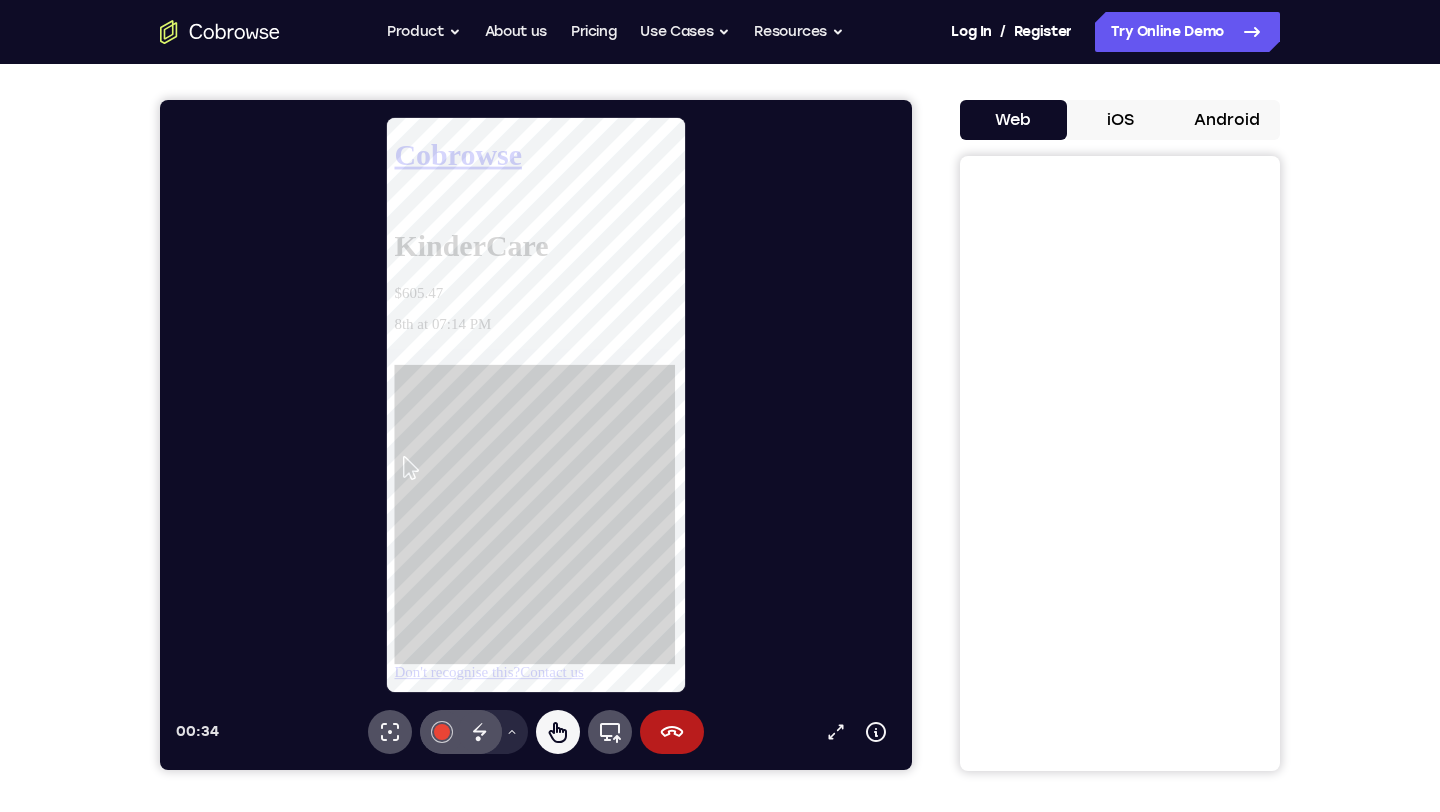 click at bounding box center (544, 541) 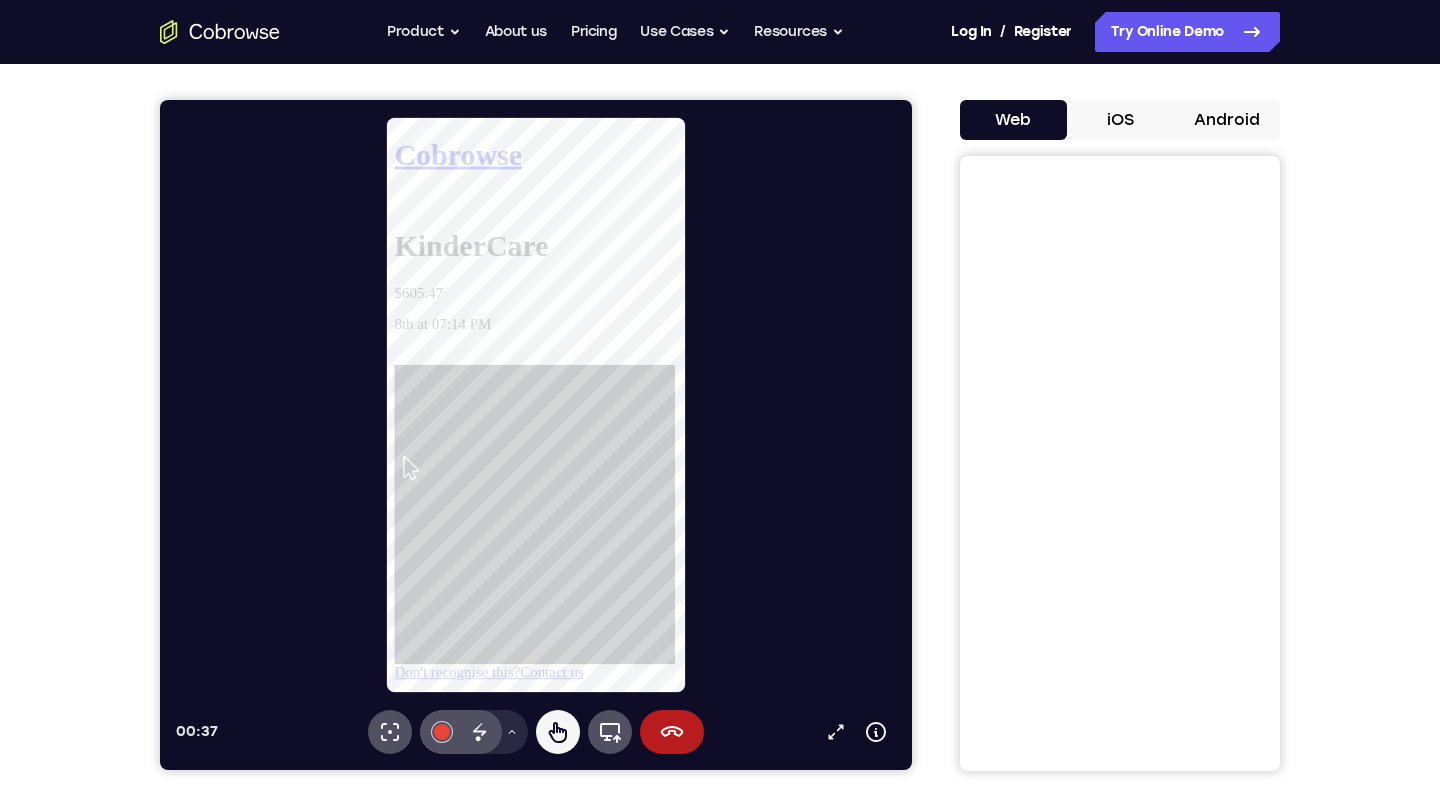 click on "Don't recognise this?" at bounding box center (461, 709) 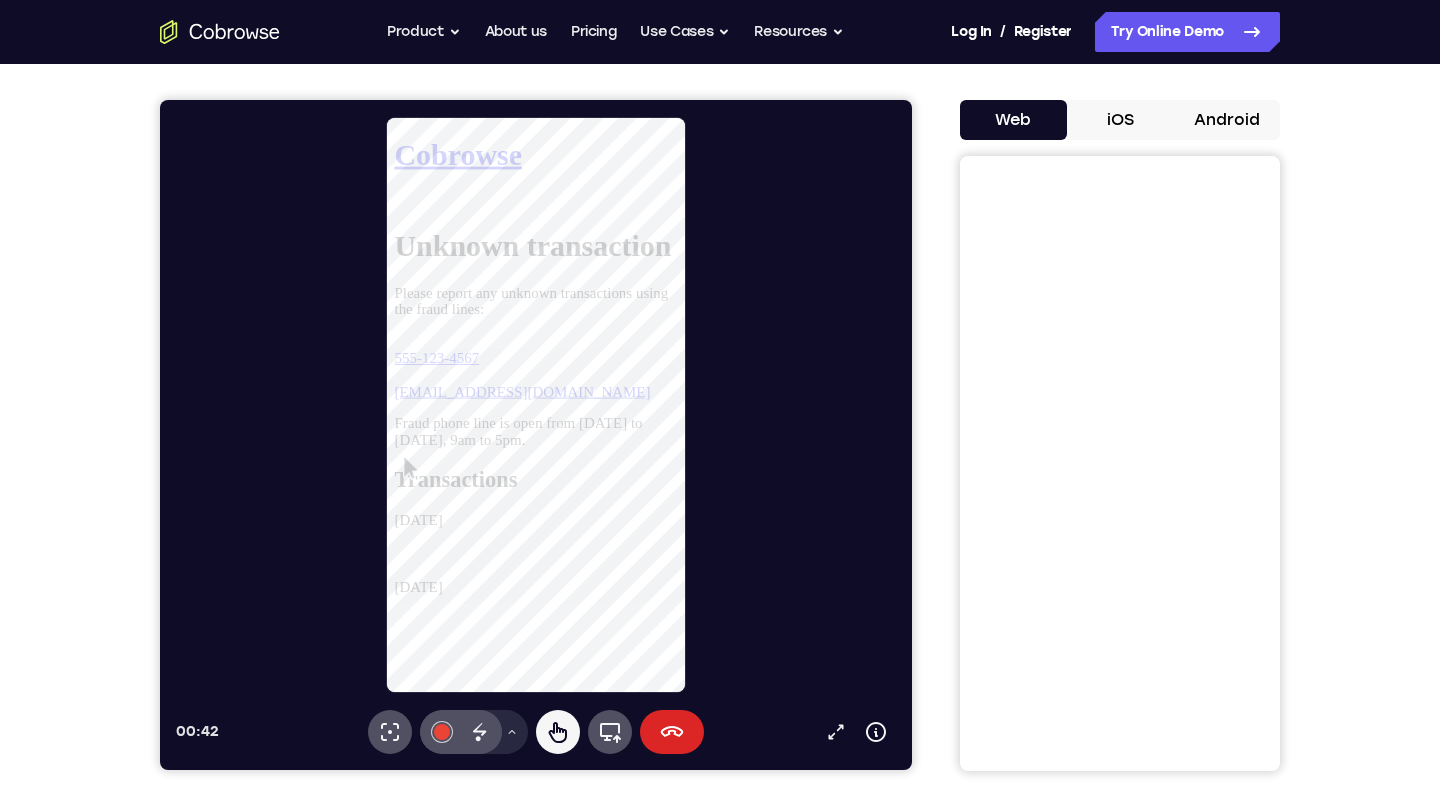 click 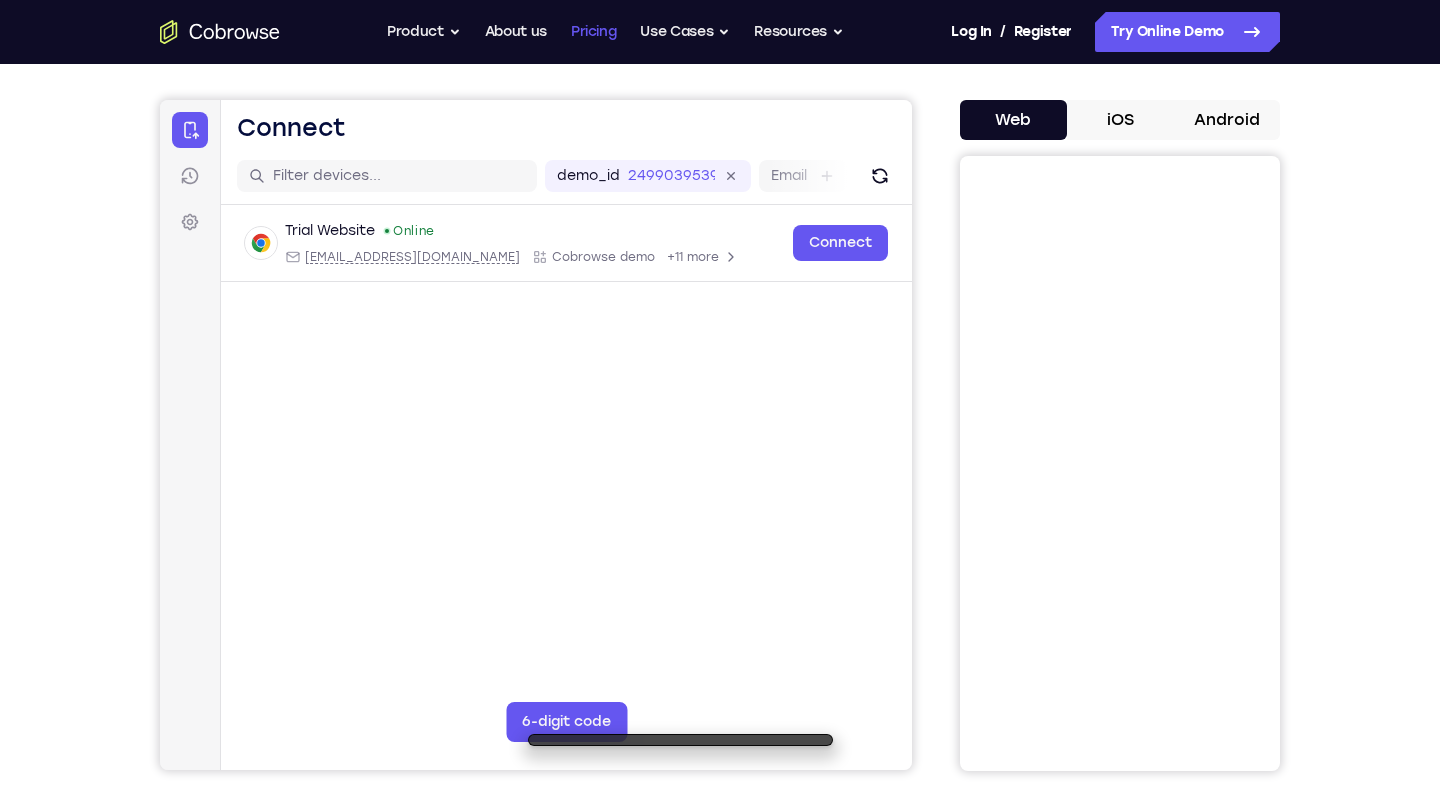 click on "Pricing" at bounding box center (594, 32) 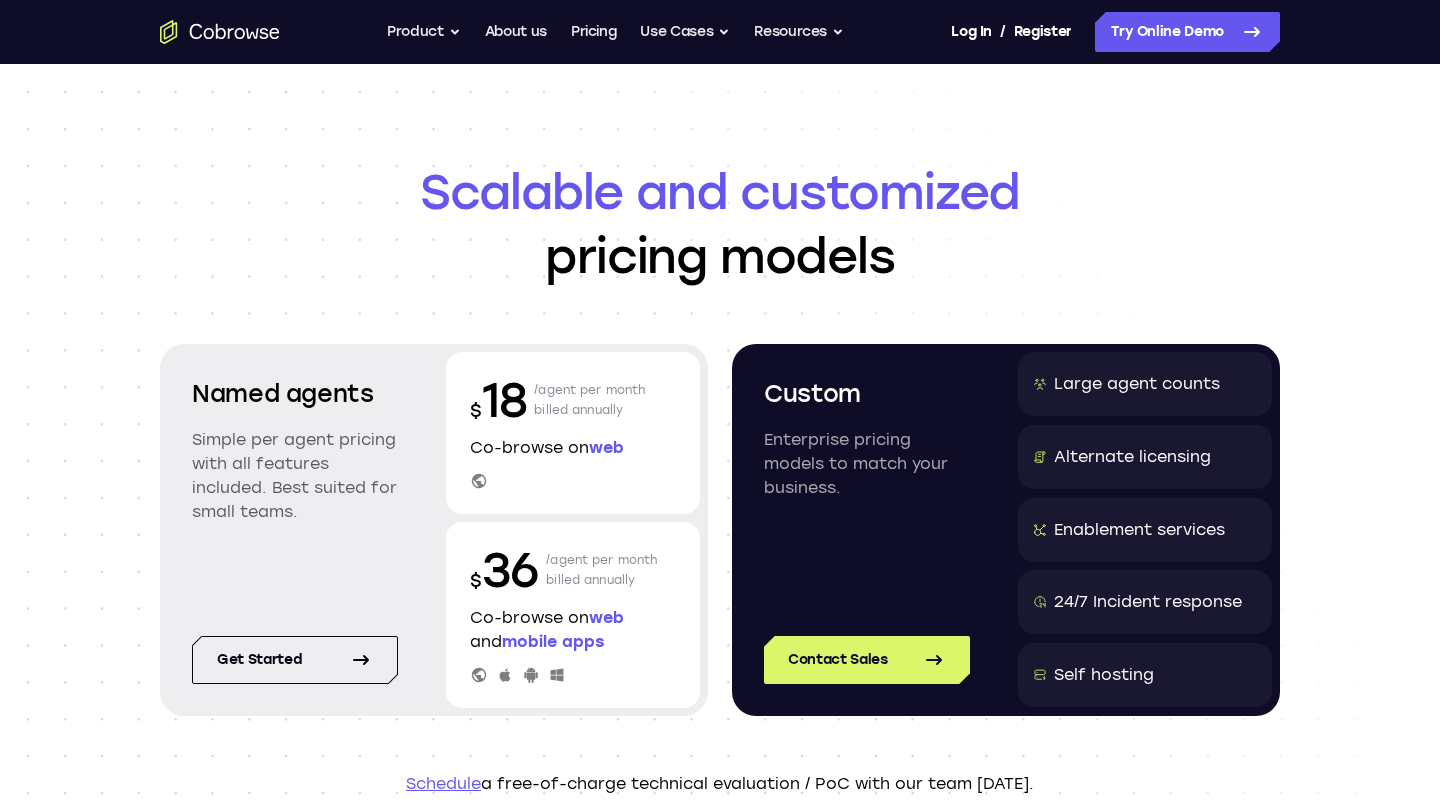 scroll, scrollTop: 0, scrollLeft: 0, axis: both 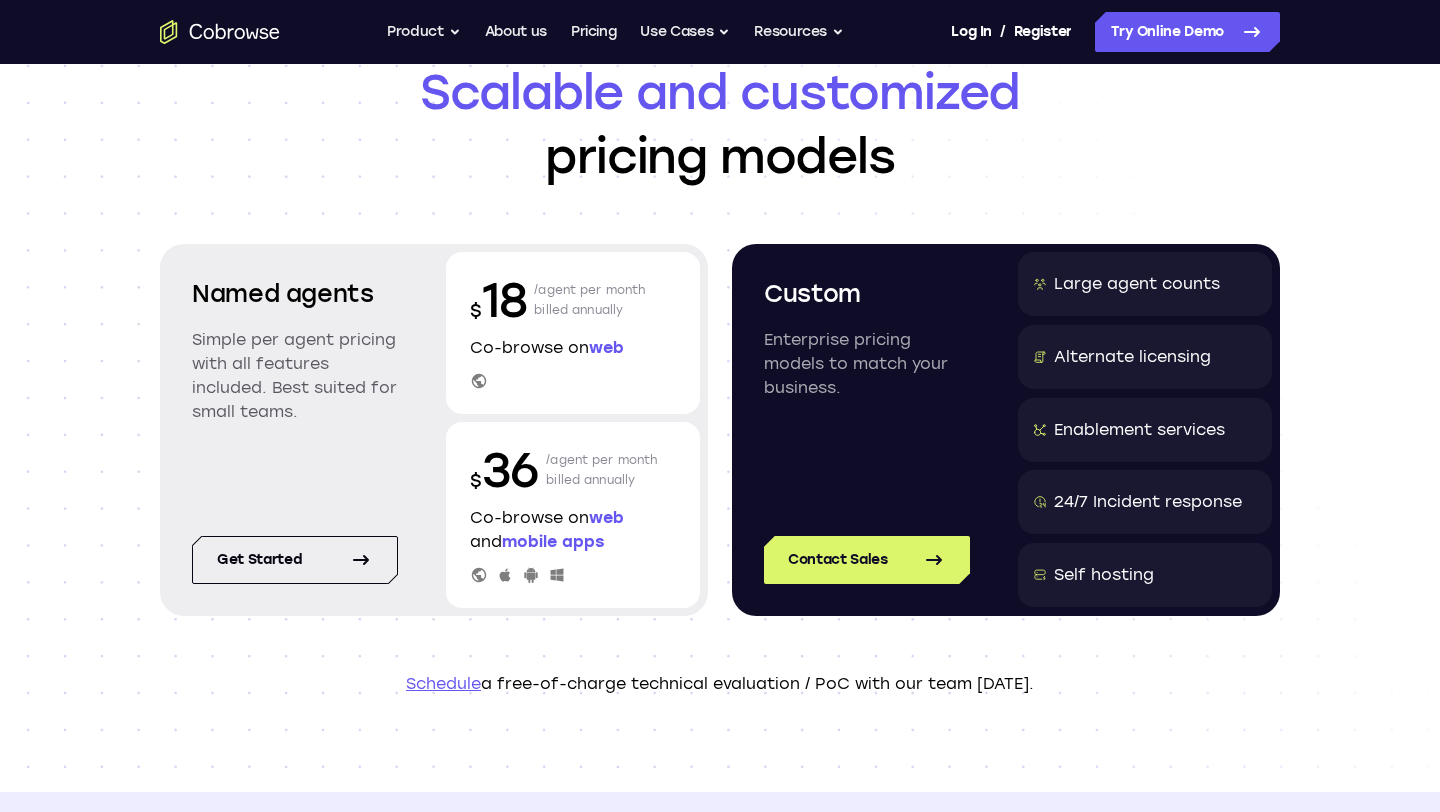 click at bounding box center [573, 381] 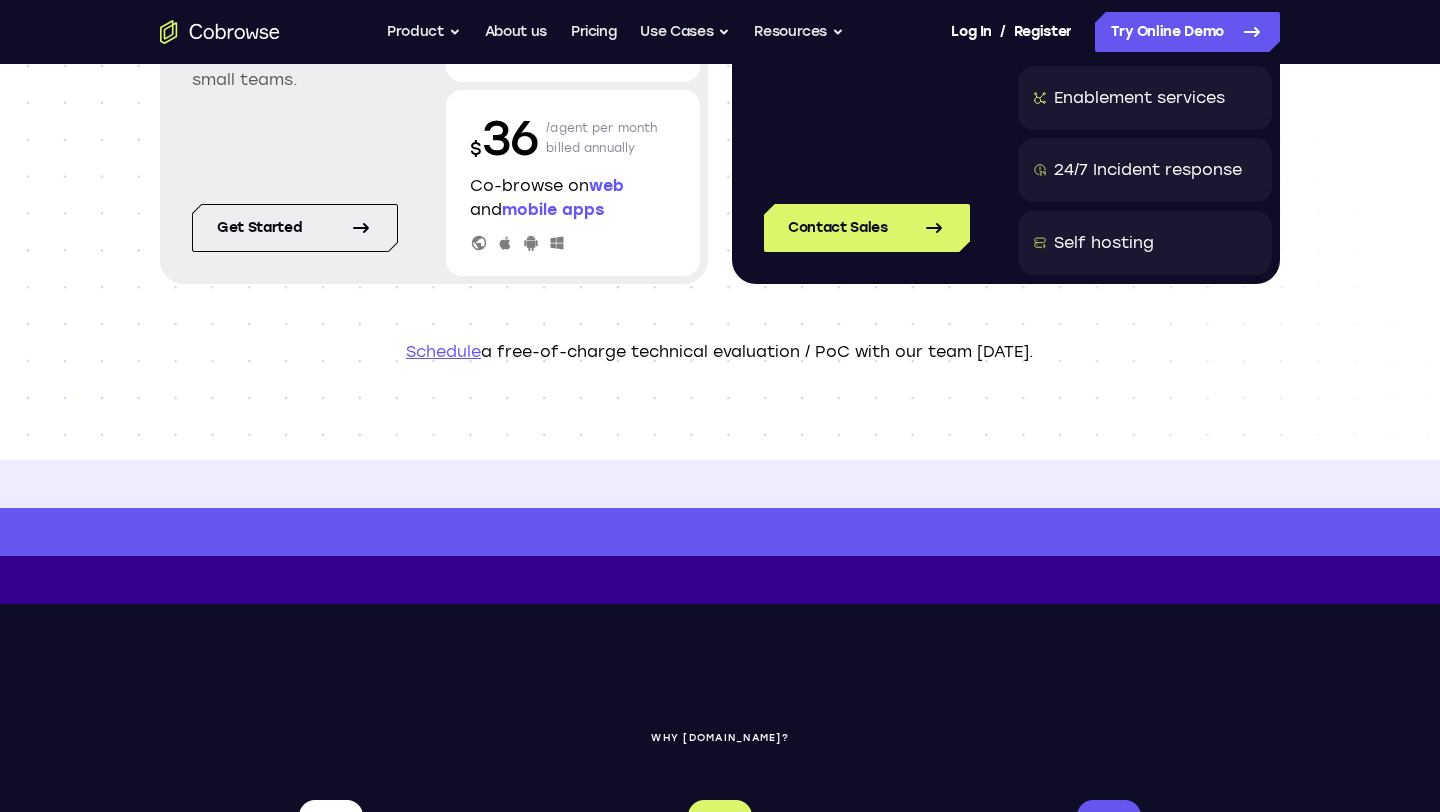 scroll, scrollTop: 320, scrollLeft: 0, axis: vertical 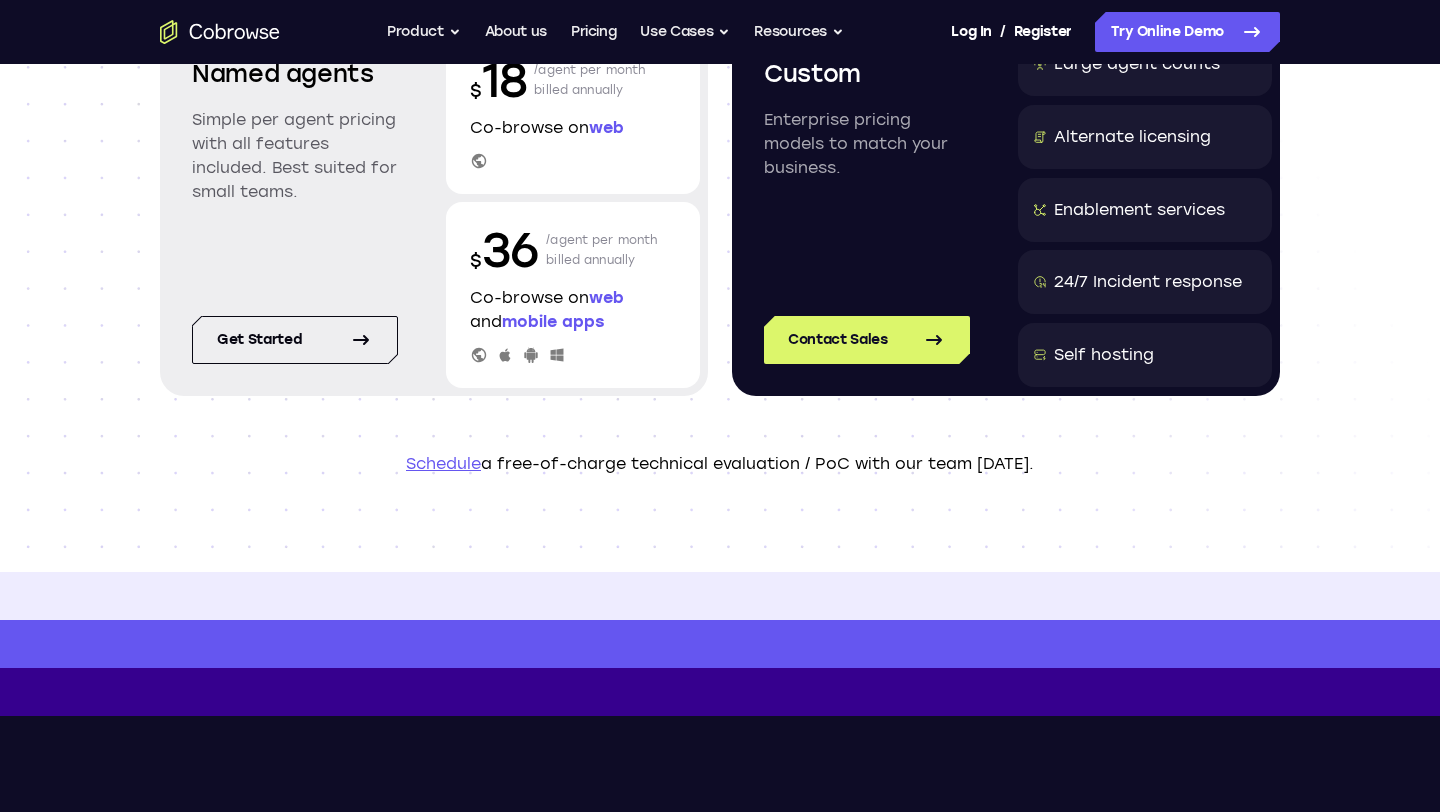 click on "Schedule" at bounding box center [443, 463] 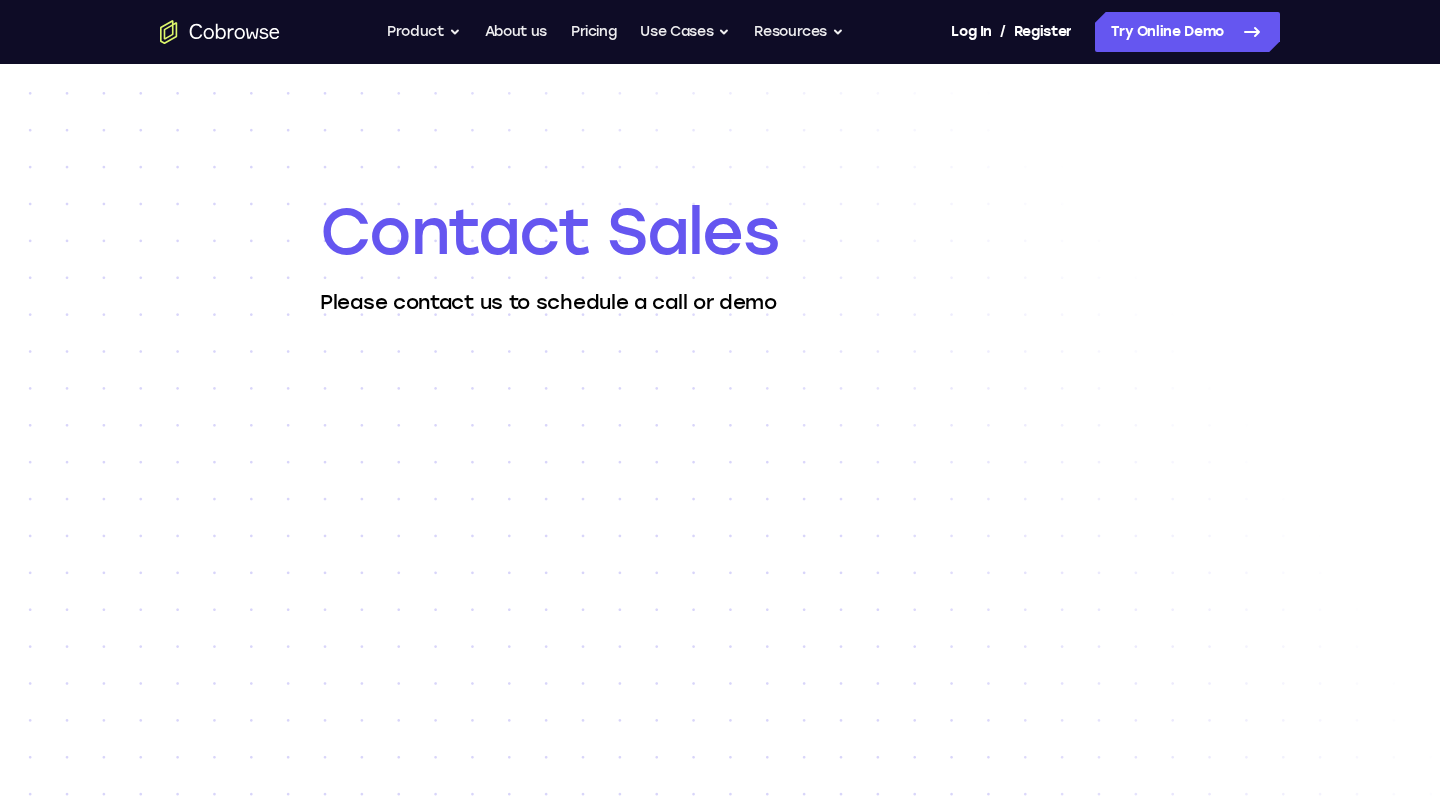 scroll, scrollTop: 0, scrollLeft: 0, axis: both 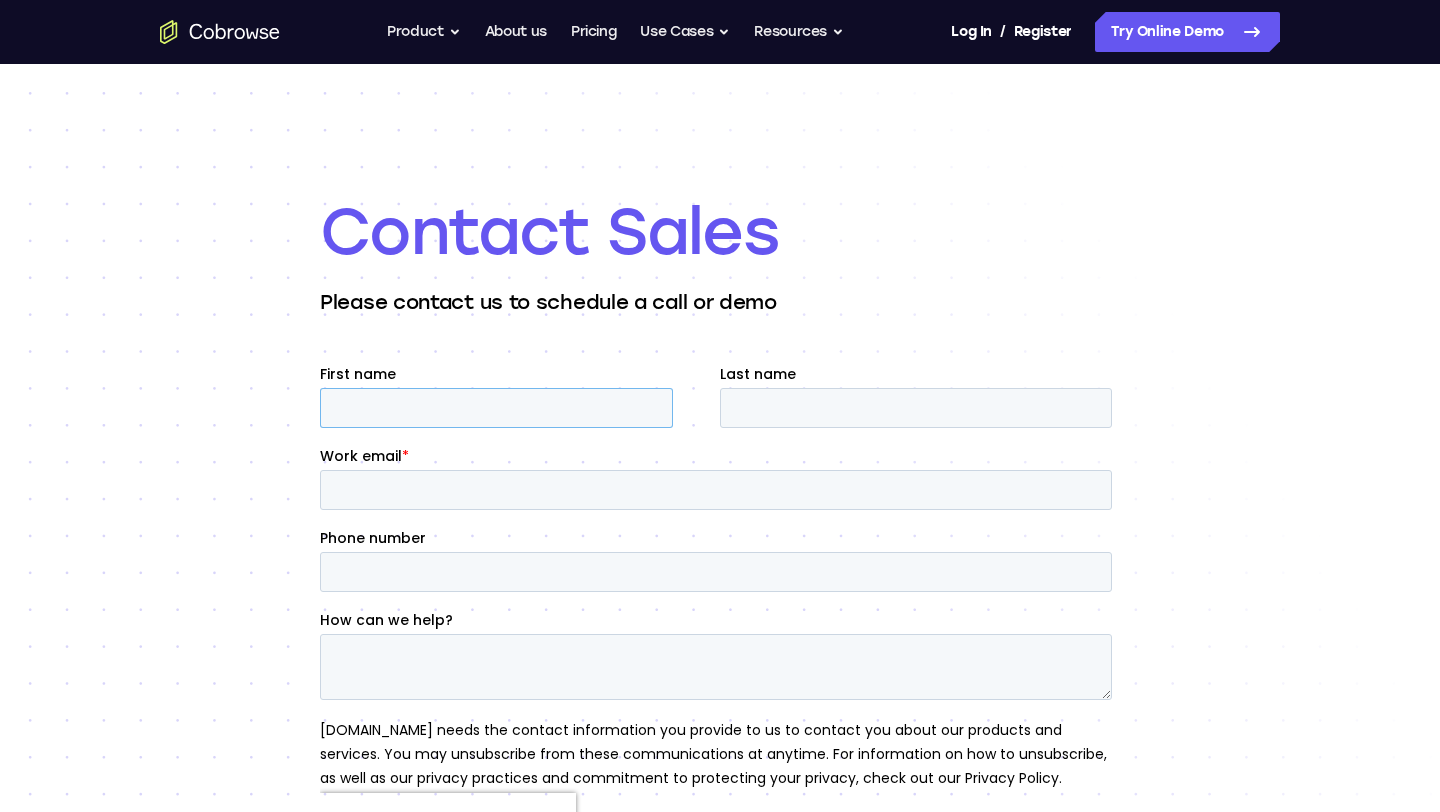 click on "First name" at bounding box center (496, 408) 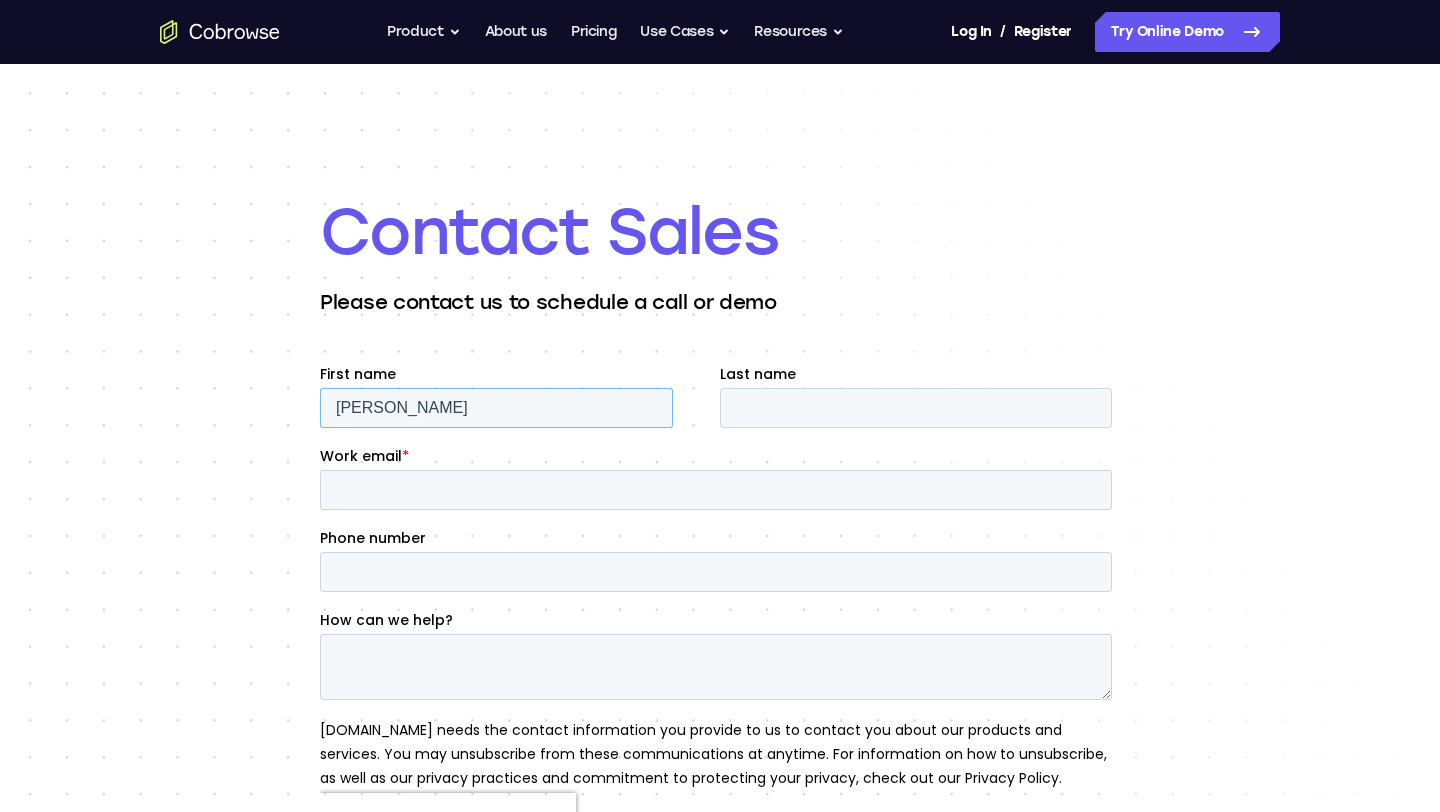 type on "[PERSON_NAME]" 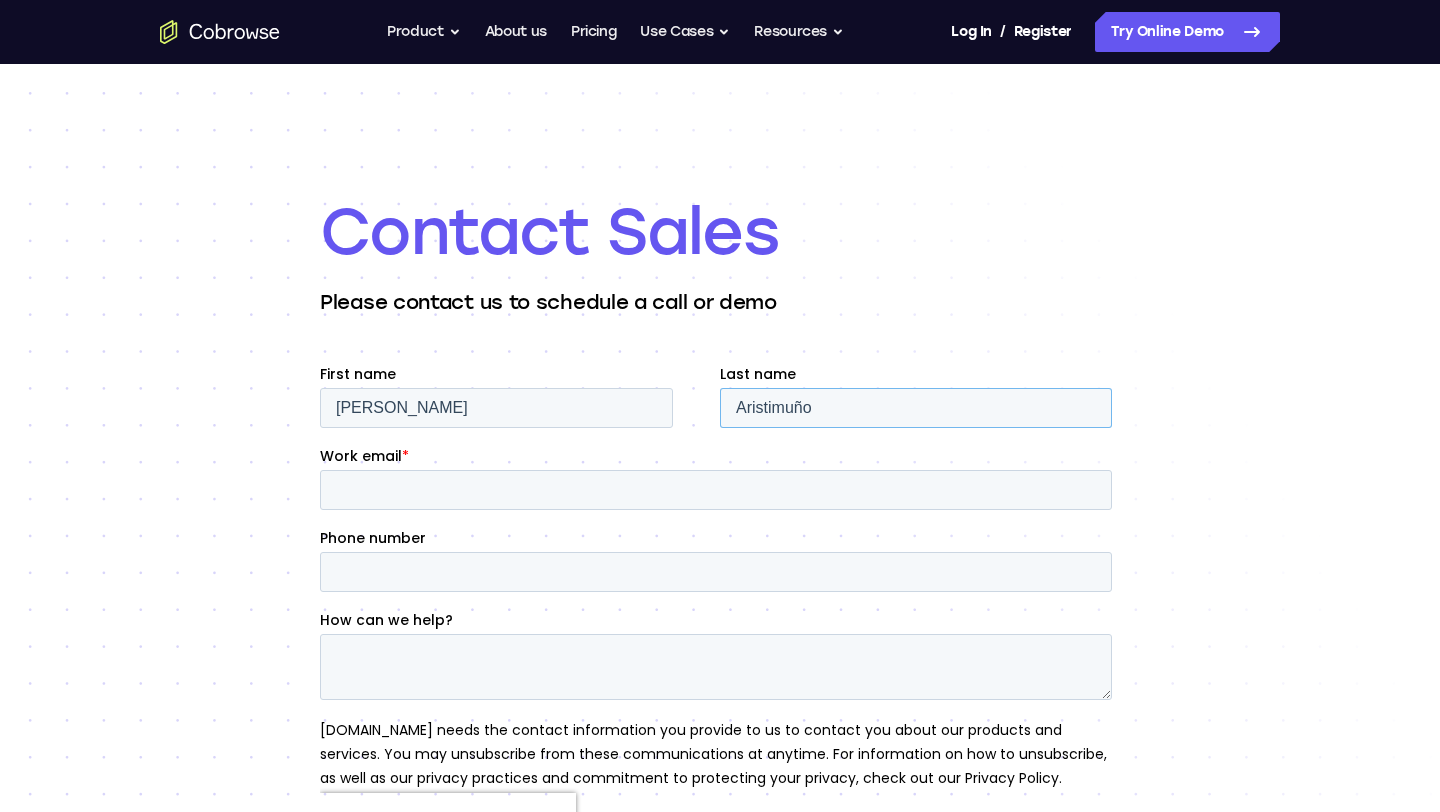 type on "Aristimuño" 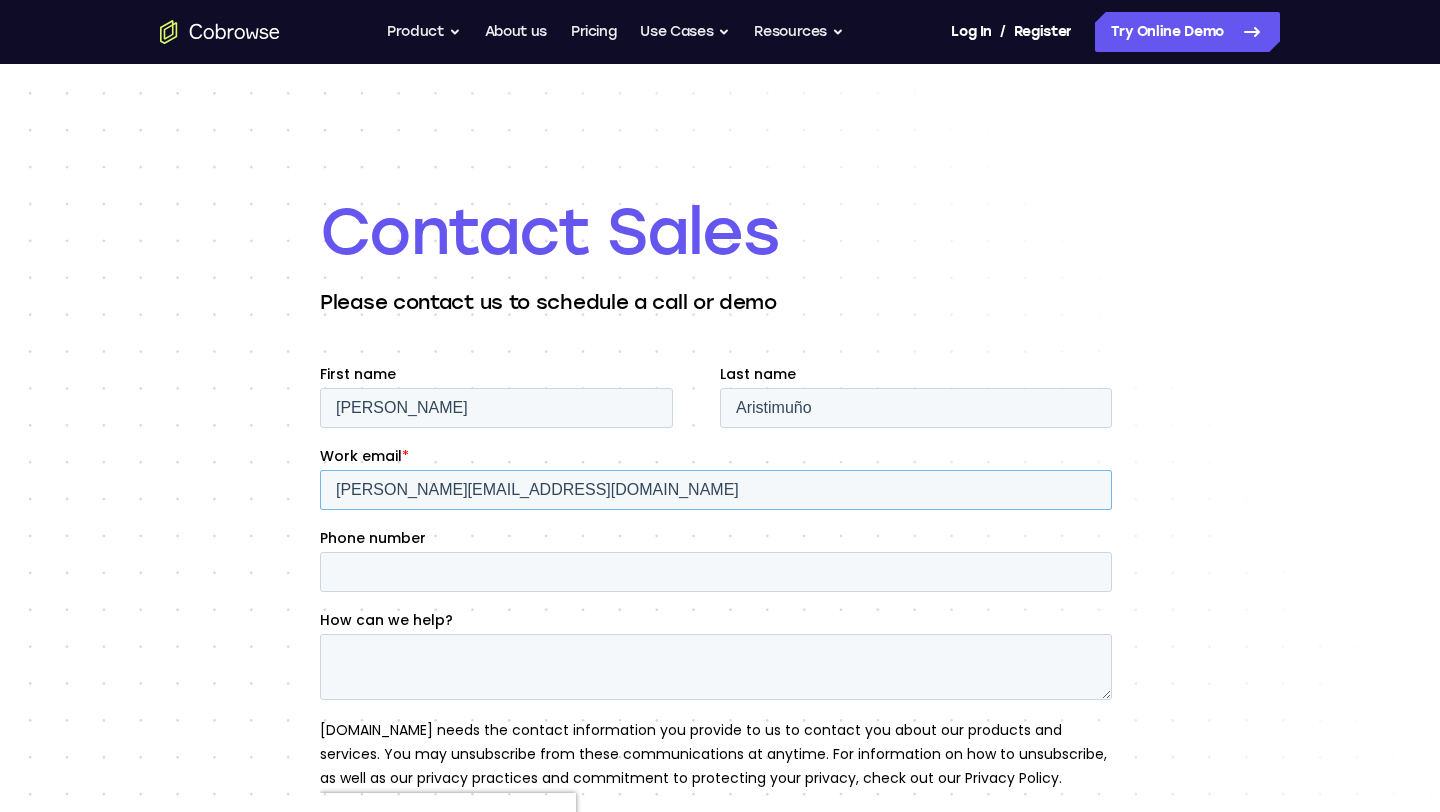 type on "[PERSON_NAME][EMAIL_ADDRESS][DOMAIN_NAME]" 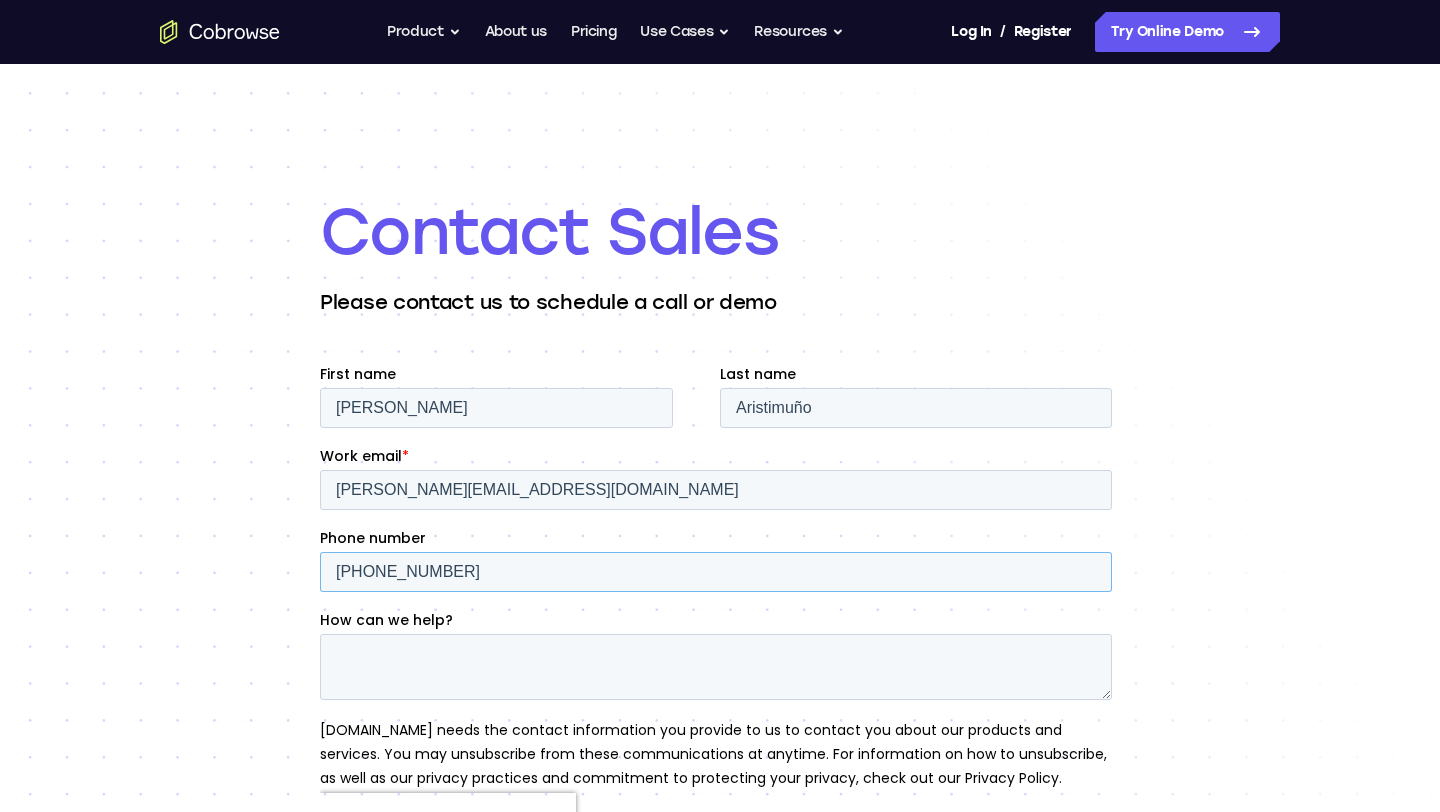 type on "[PHONE_NUMBER]" 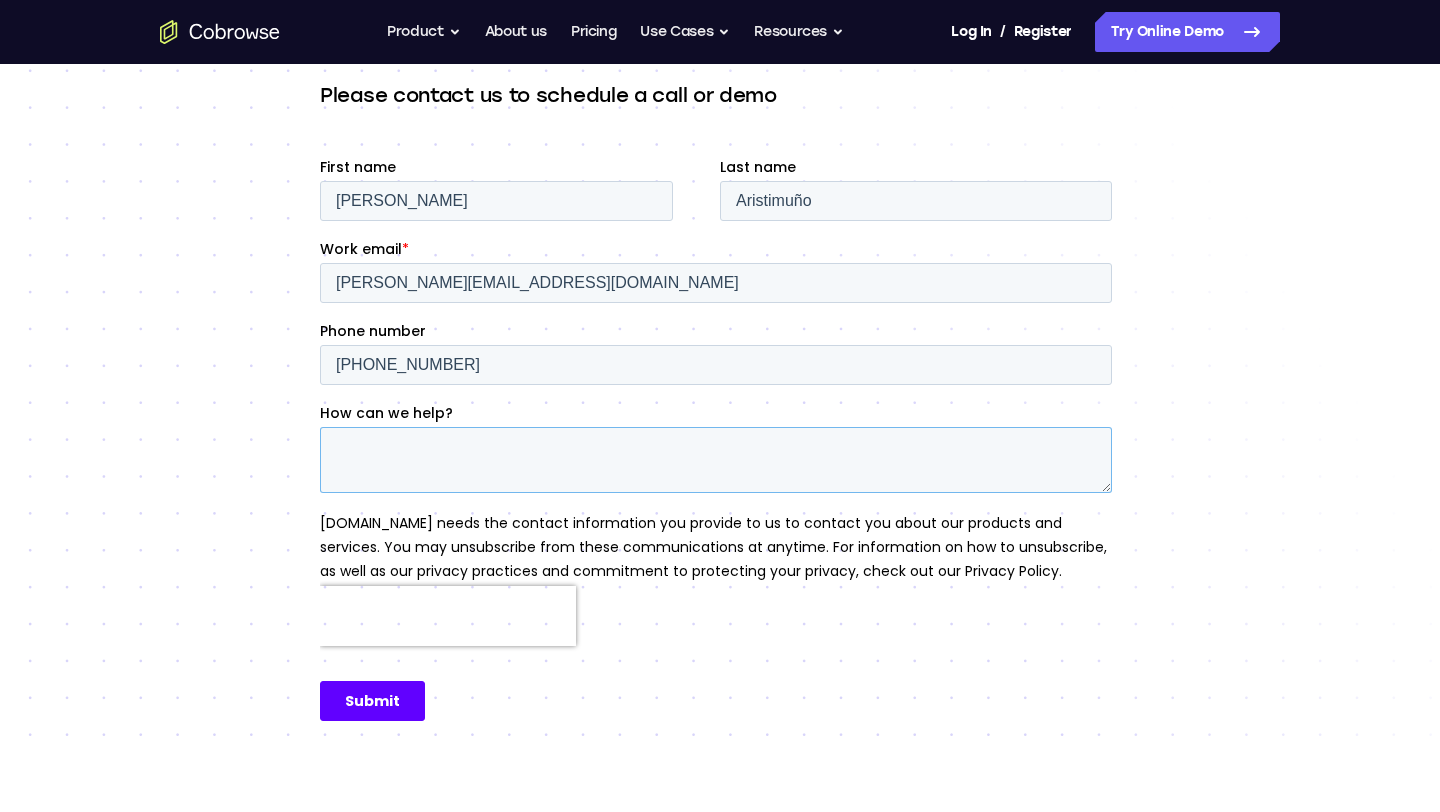 scroll, scrollTop: 215, scrollLeft: 0, axis: vertical 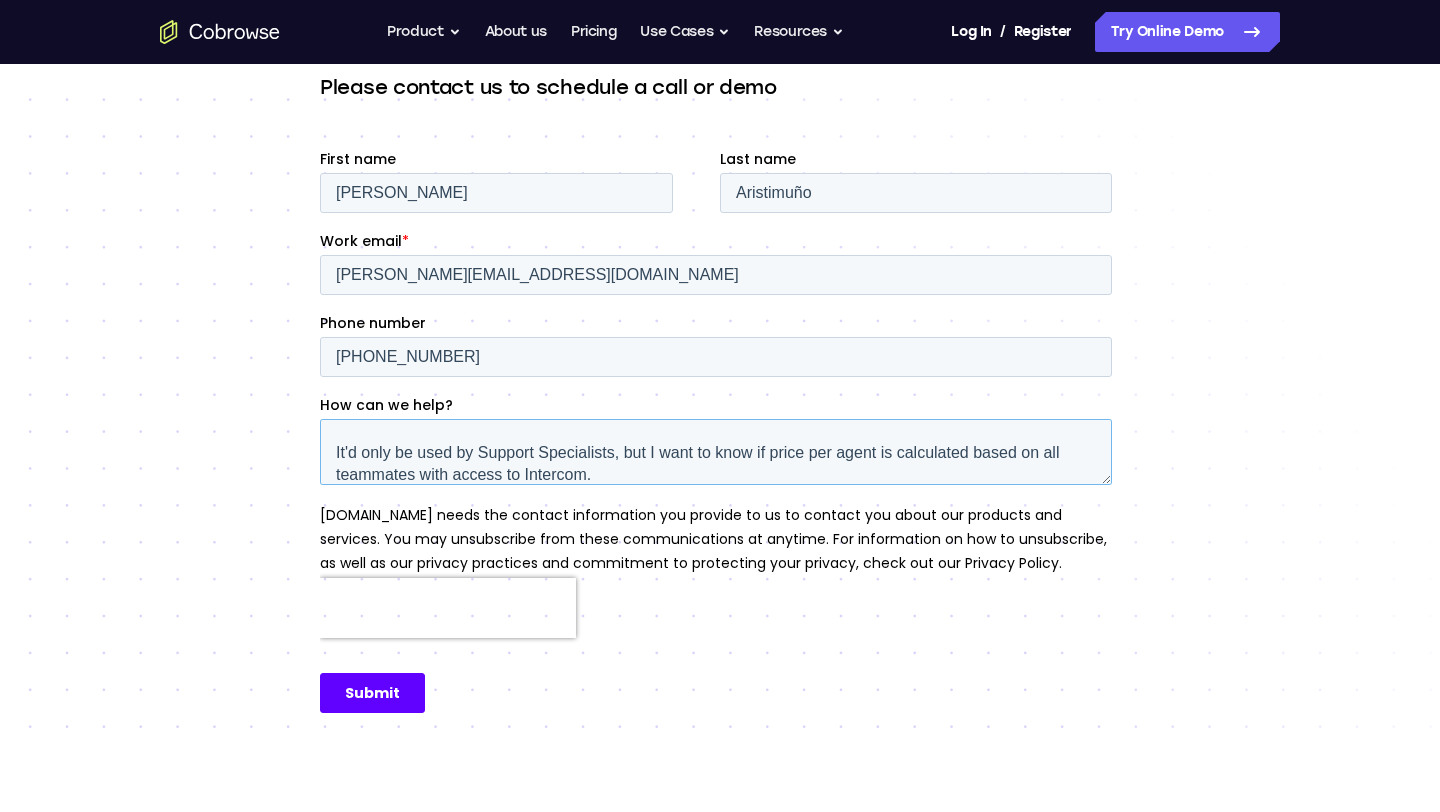 type on "I'm interested in getting a quote for this for my team.
It'd only be used by Support Specialists, but I want to know if price per agent is calculated based on all teammates with access to Intercom." 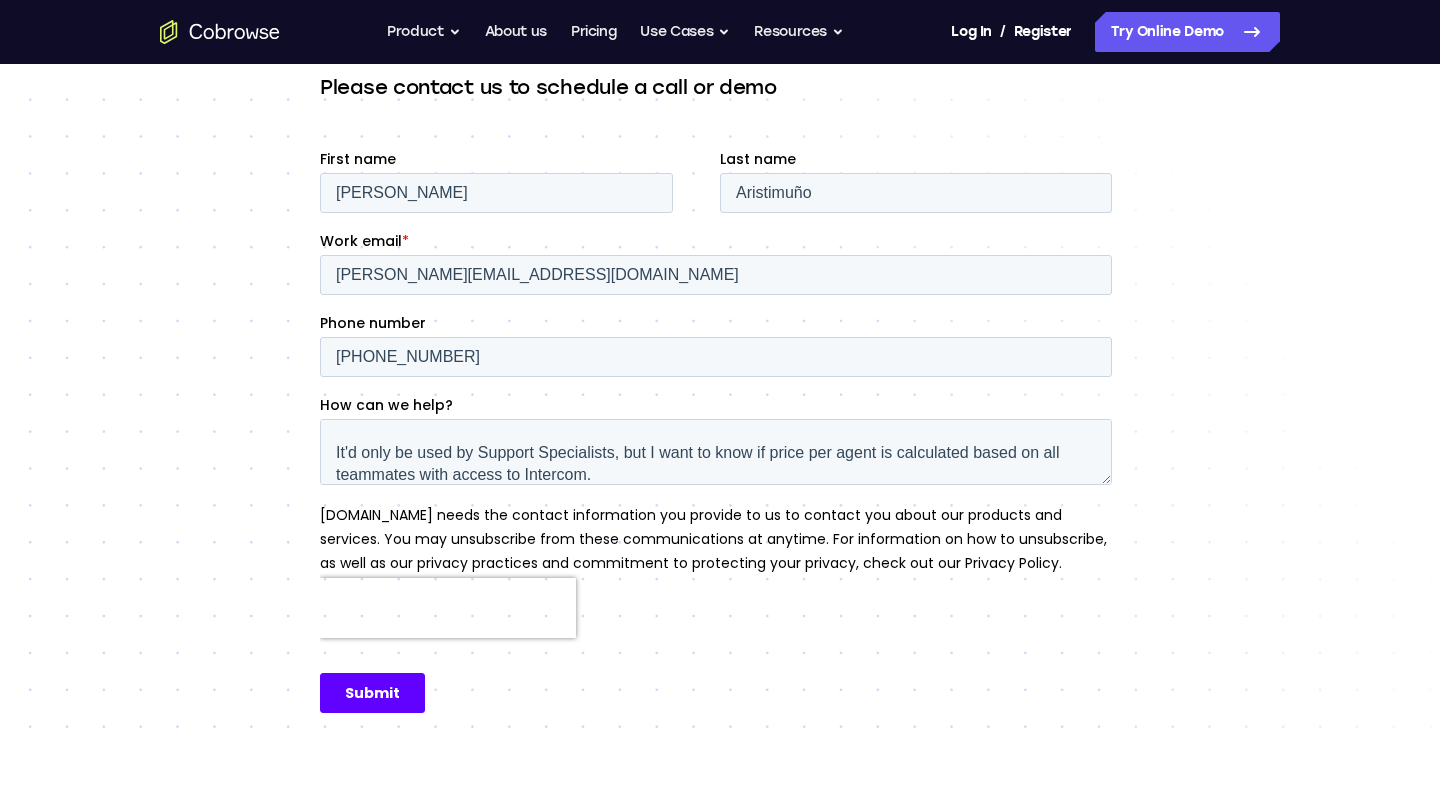 click on "Submit" at bounding box center [372, 693] 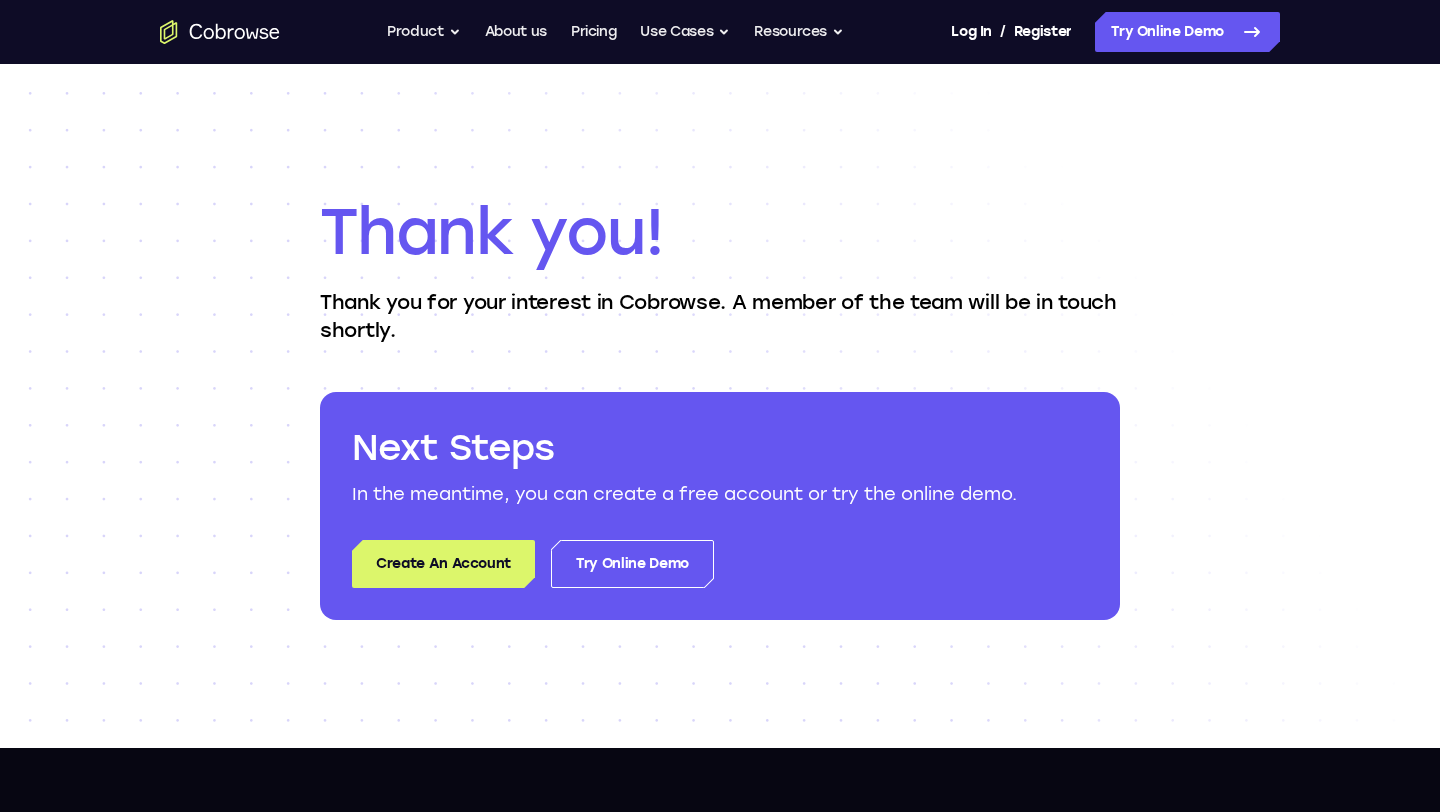 scroll, scrollTop: 0, scrollLeft: 0, axis: both 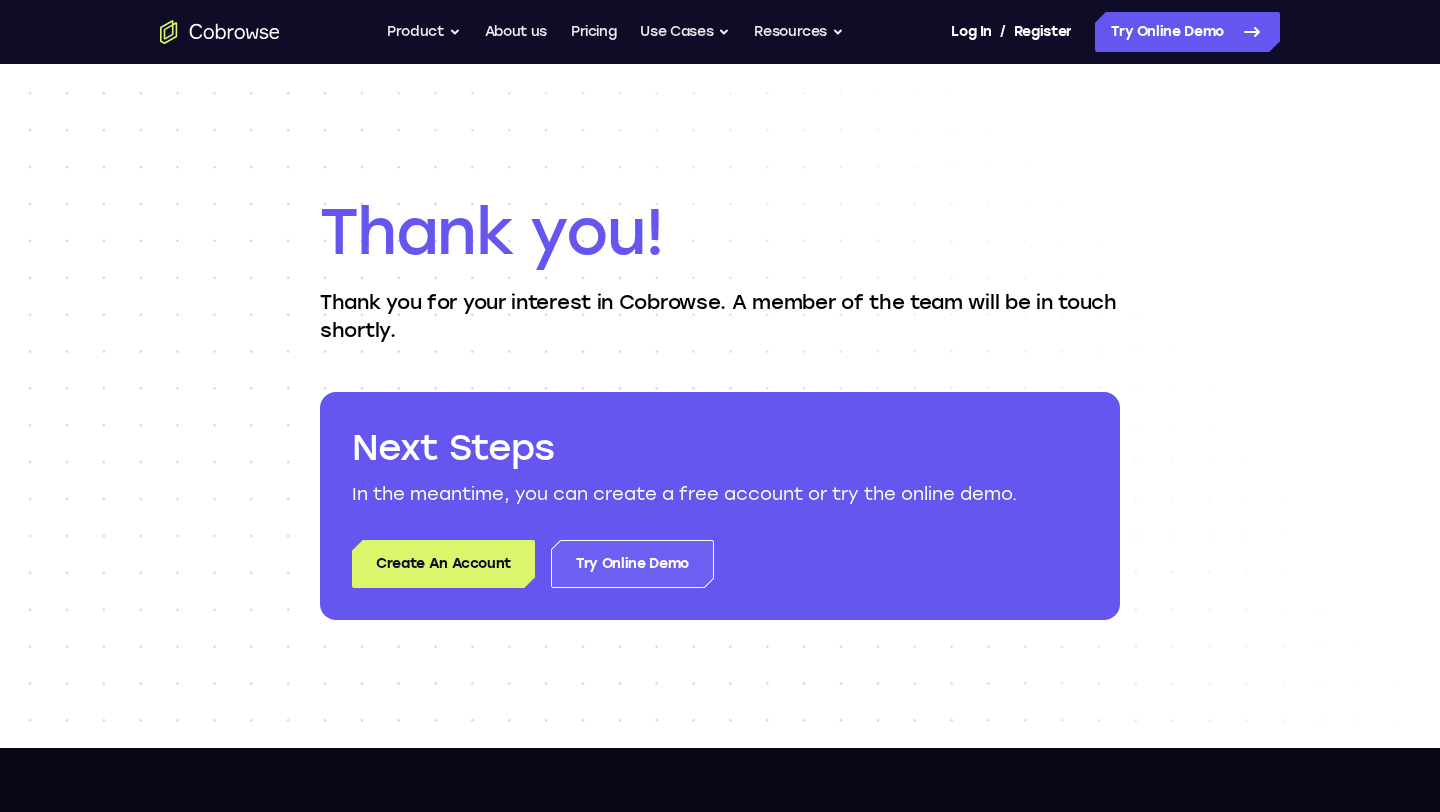 click on "Try Online Demo" at bounding box center (632, 564) 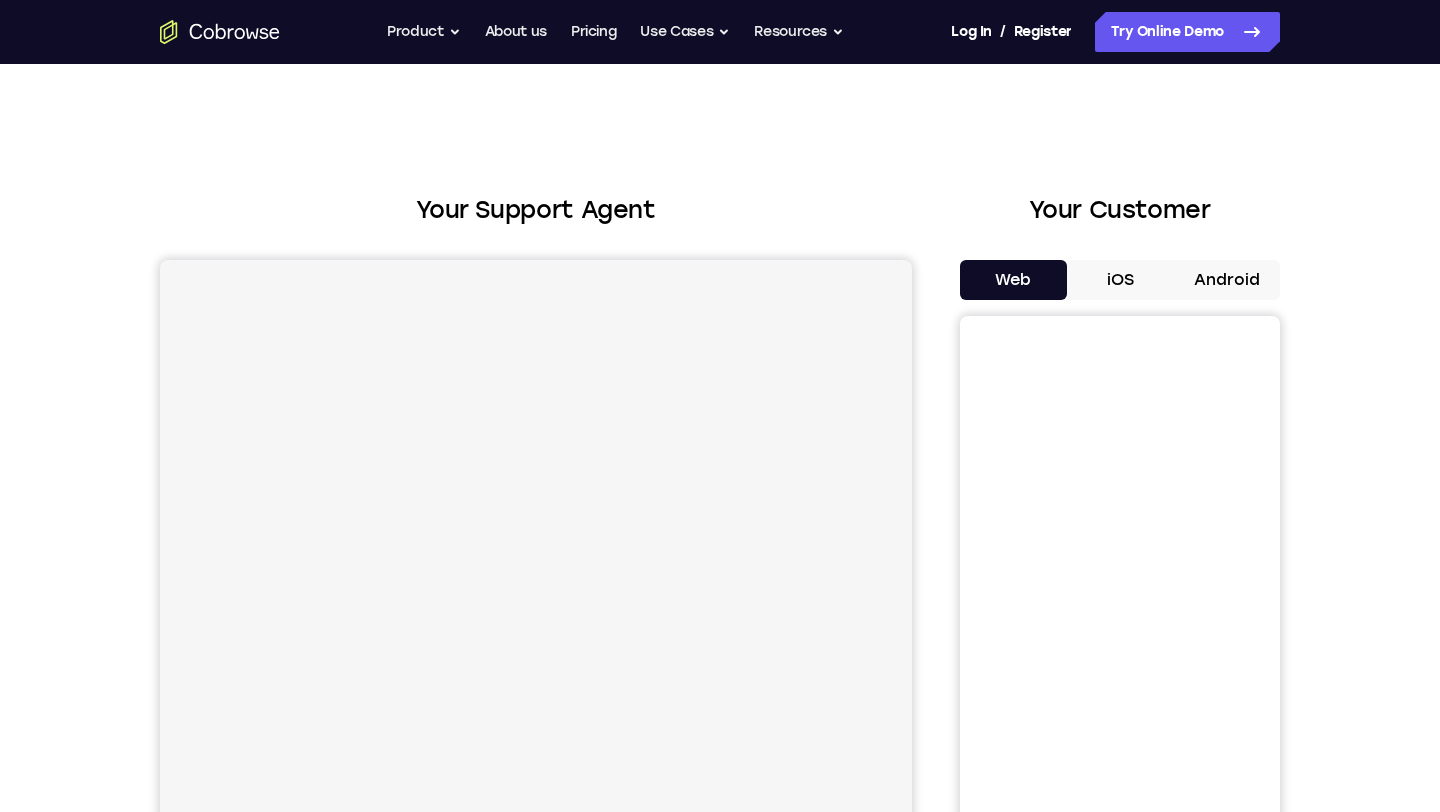 scroll, scrollTop: 0, scrollLeft: 0, axis: both 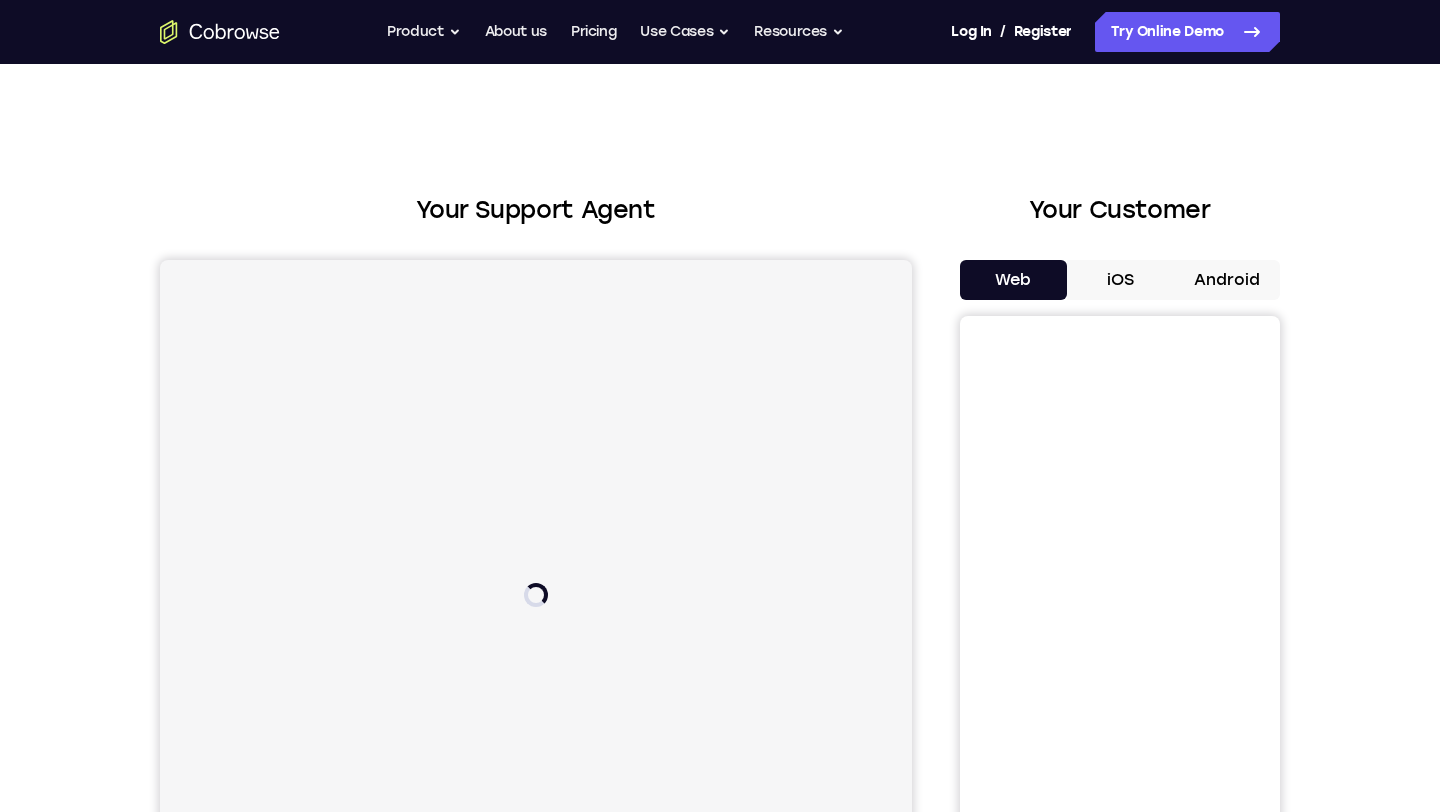 click 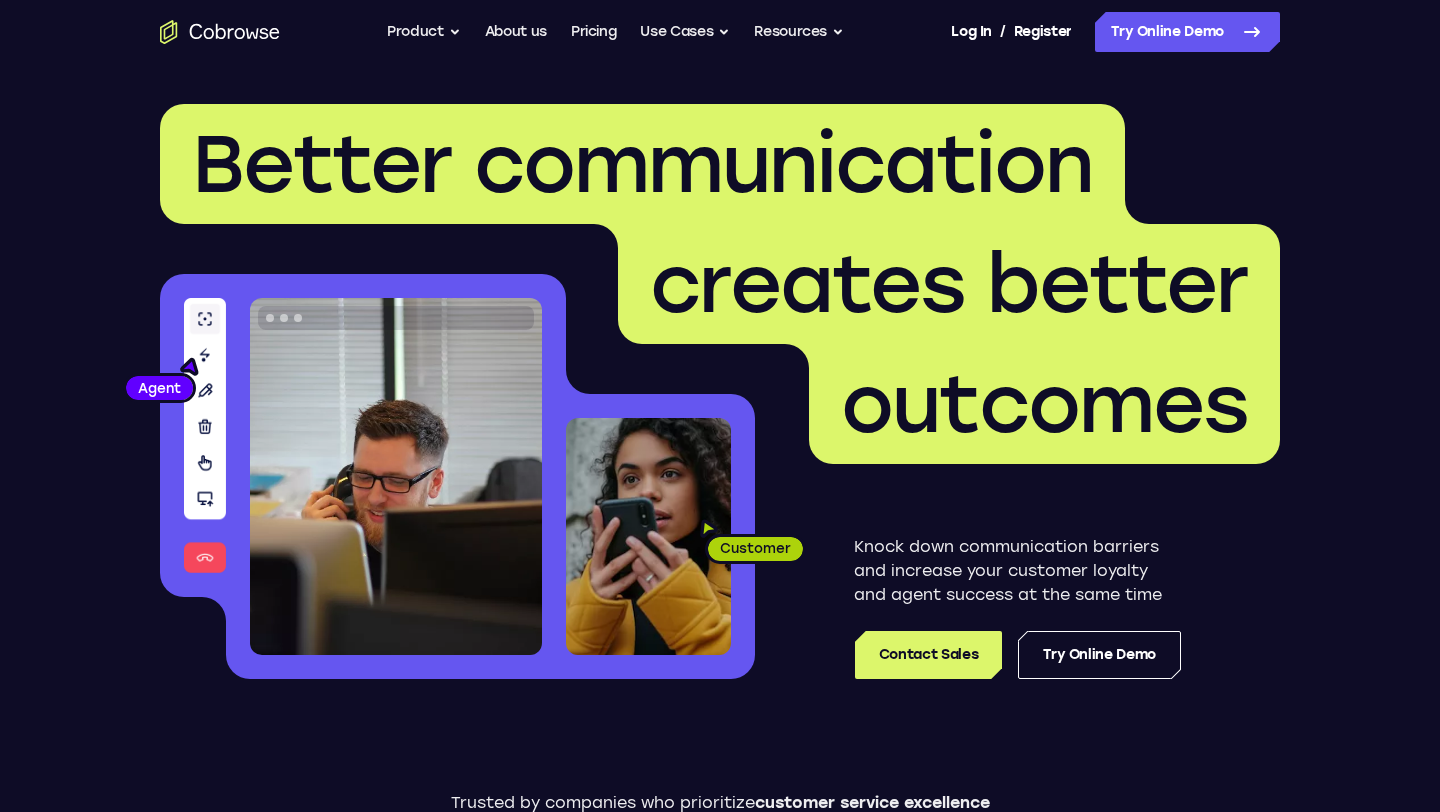 scroll, scrollTop: 0, scrollLeft: 0, axis: both 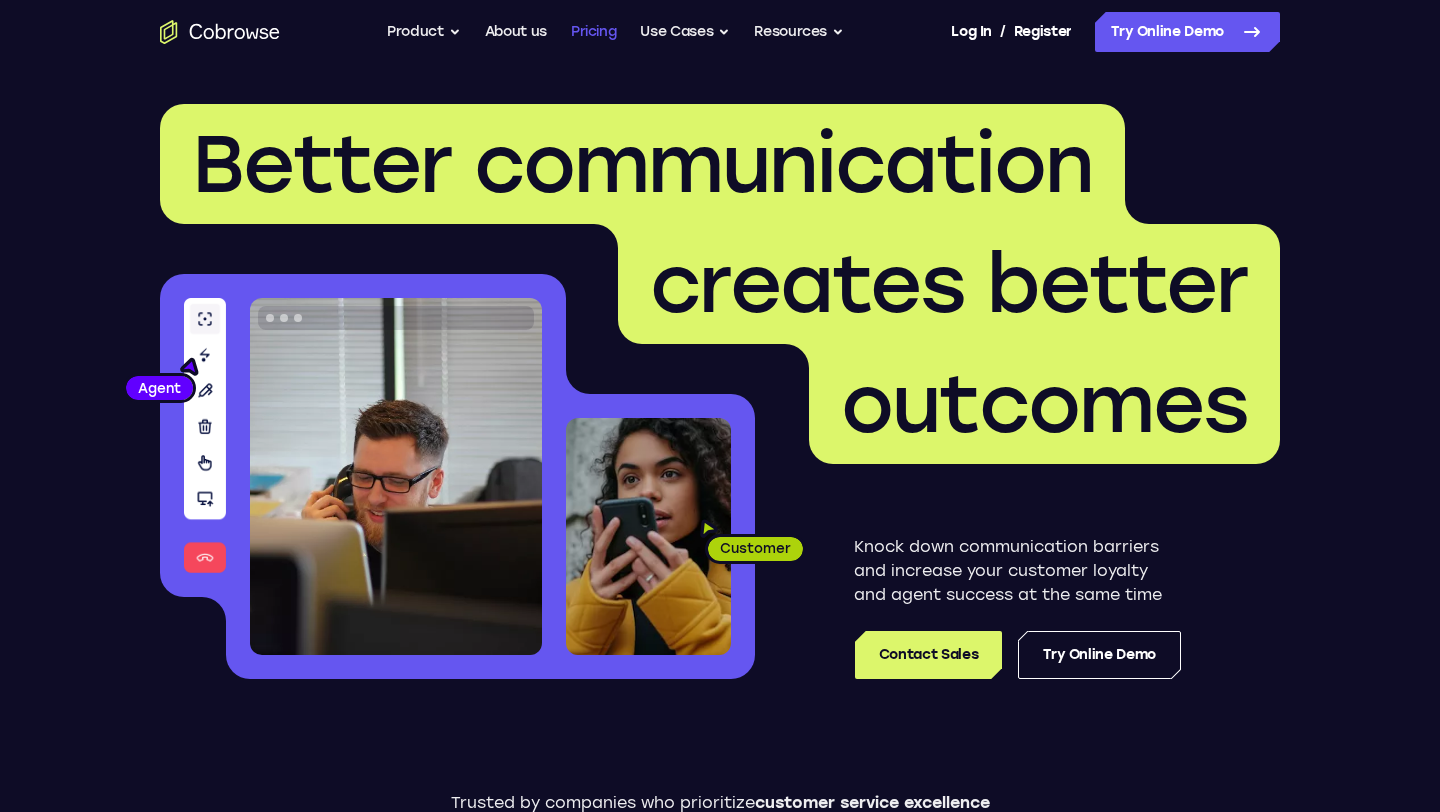 click on "Pricing" at bounding box center [594, 32] 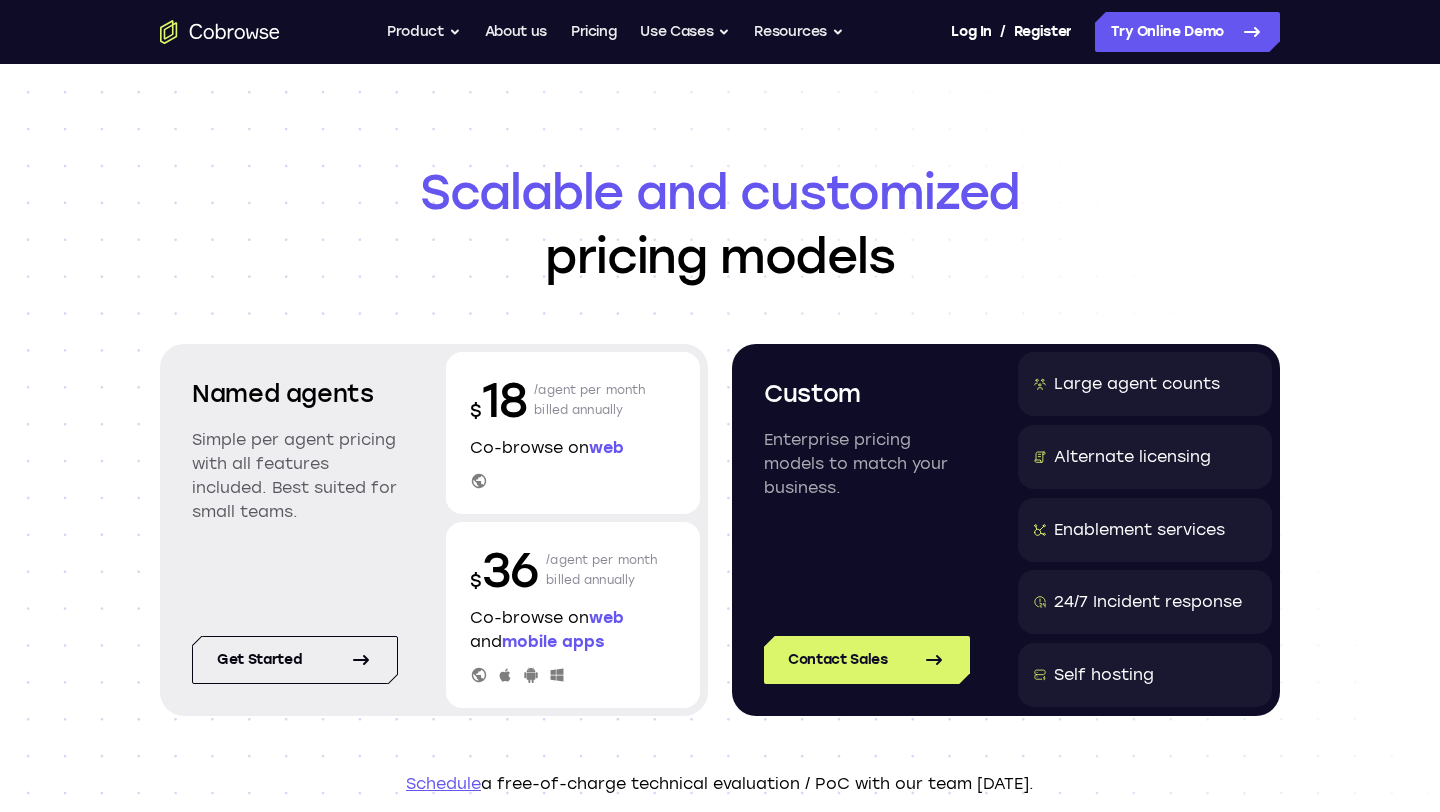 scroll, scrollTop: 0, scrollLeft: 0, axis: both 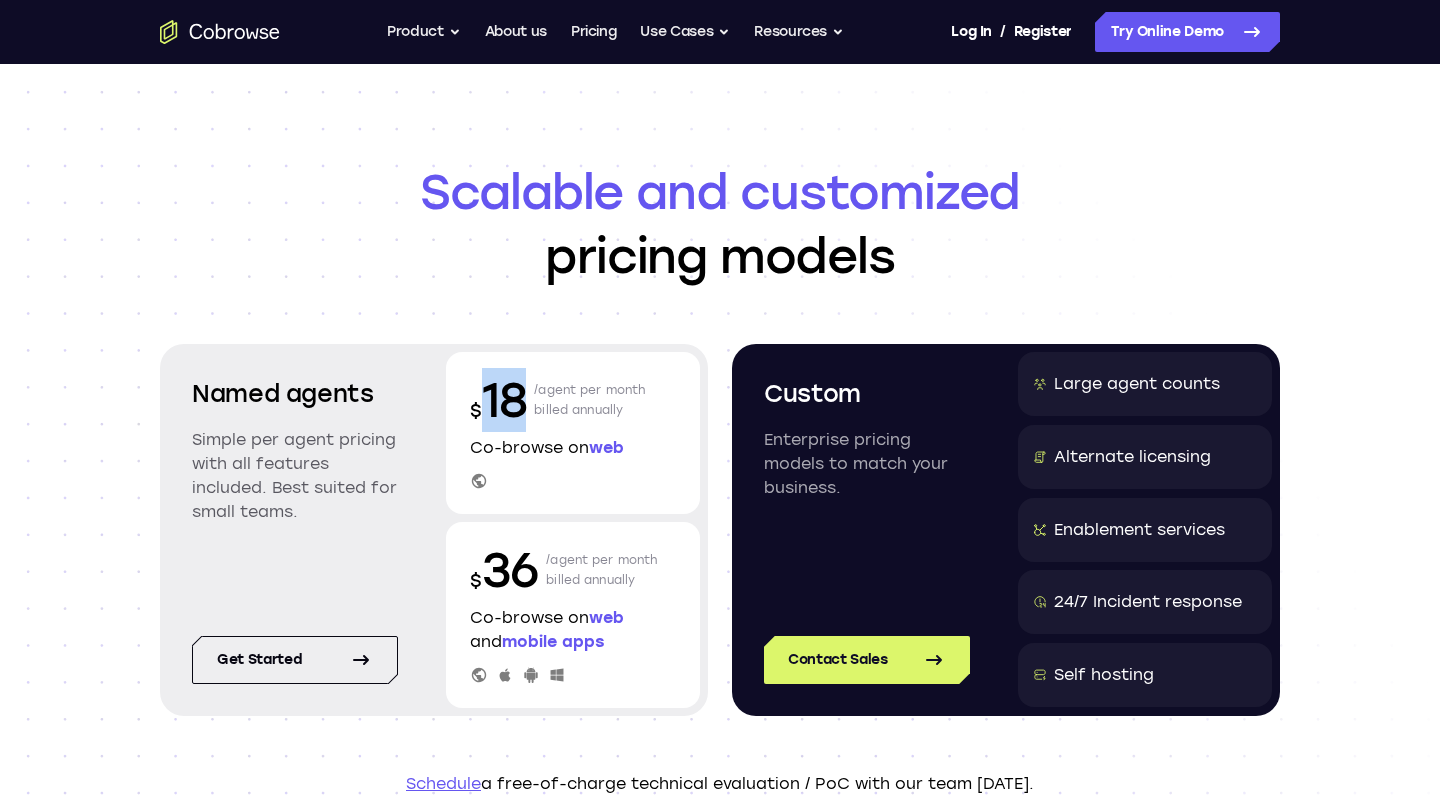 drag, startPoint x: 486, startPoint y: 402, endPoint x: 524, endPoint y: 404, distance: 38.052597 